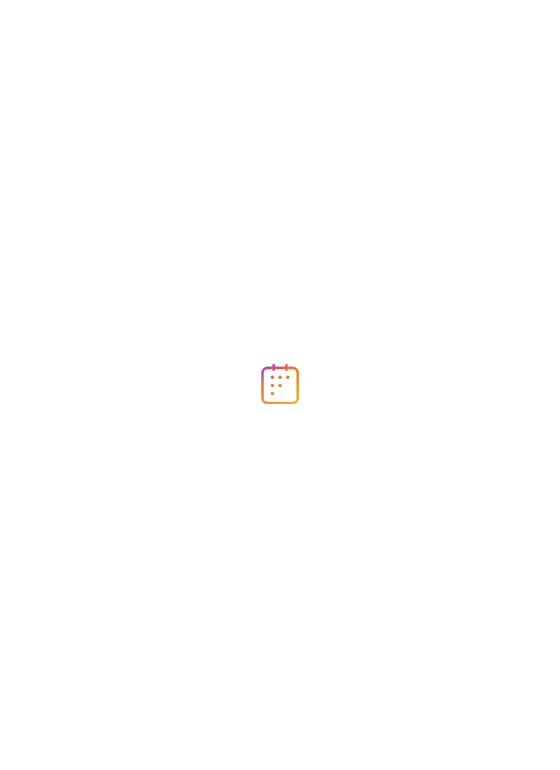 scroll, scrollTop: 0, scrollLeft: 0, axis: both 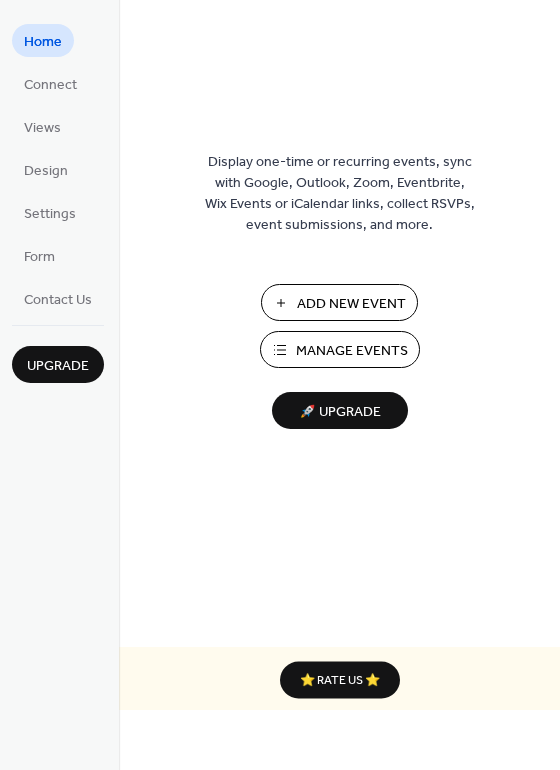 click on "Add New Event" at bounding box center [351, 304] 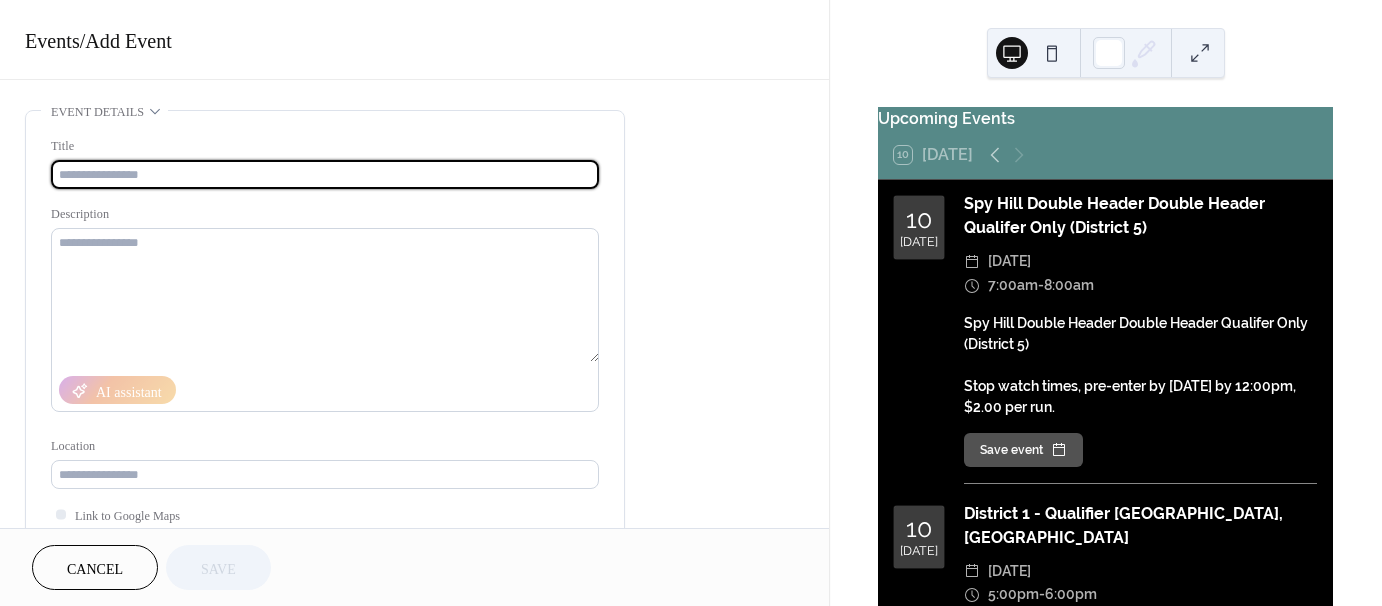 scroll, scrollTop: 0, scrollLeft: 0, axis: both 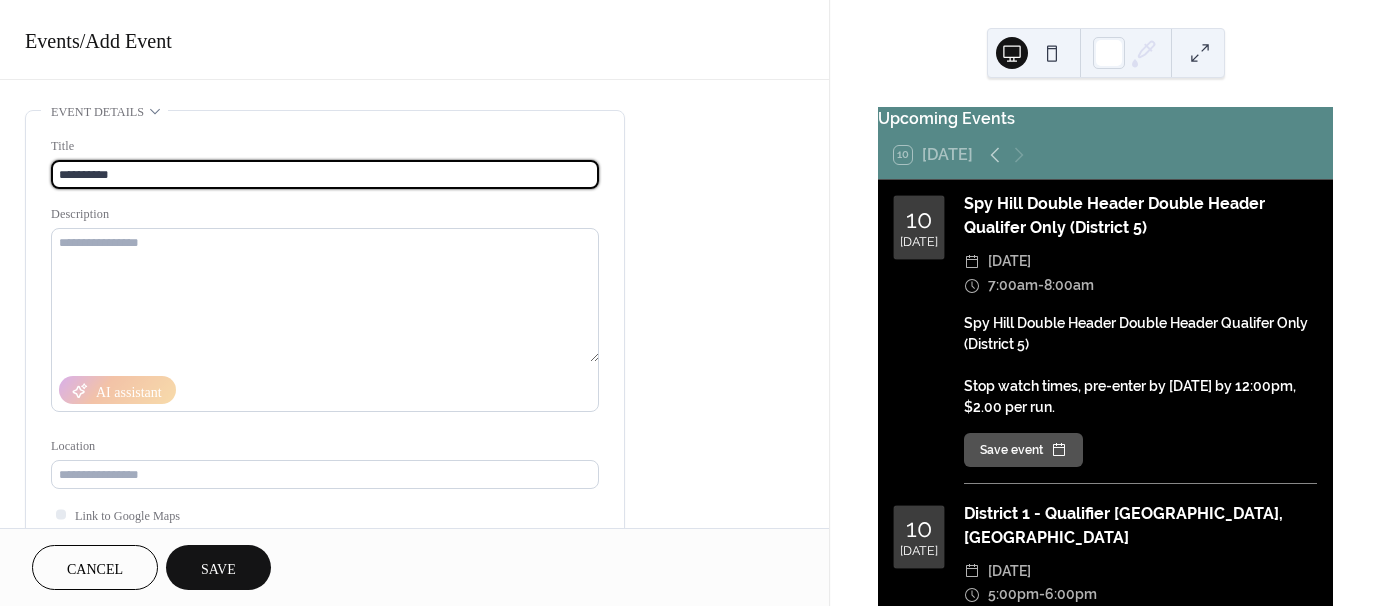 click on "**********" at bounding box center (325, 174) 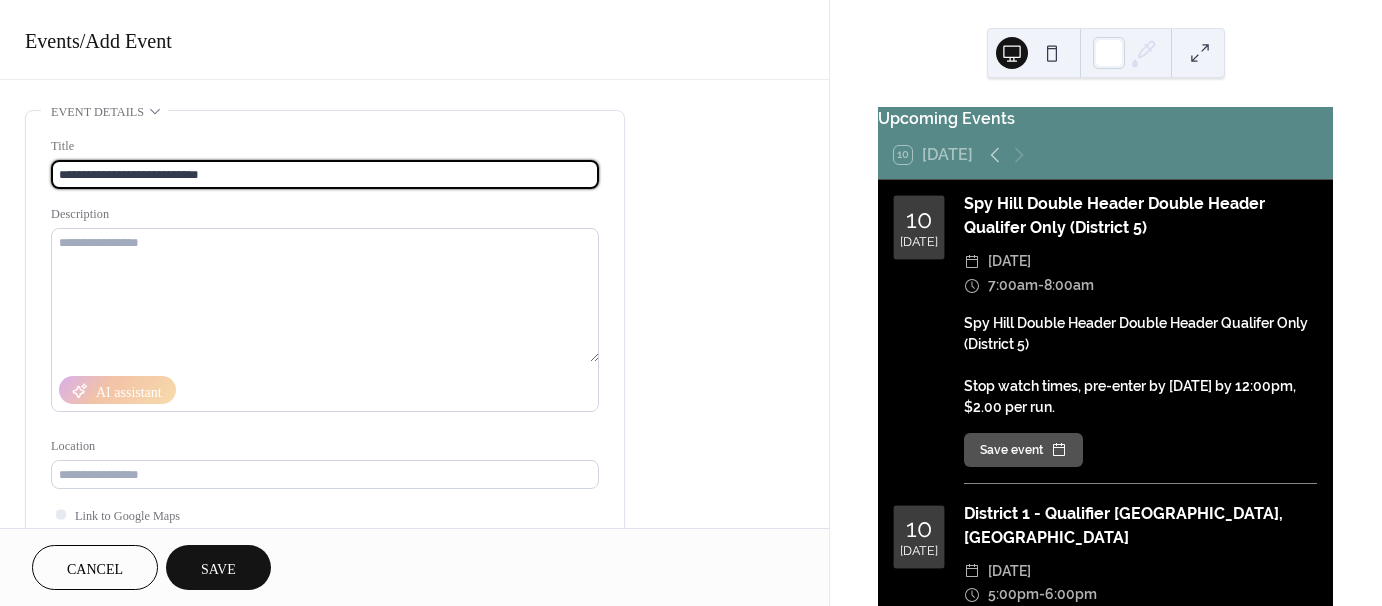 drag, startPoint x: 256, startPoint y: 172, endPoint x: 158, endPoint y: 172, distance: 98 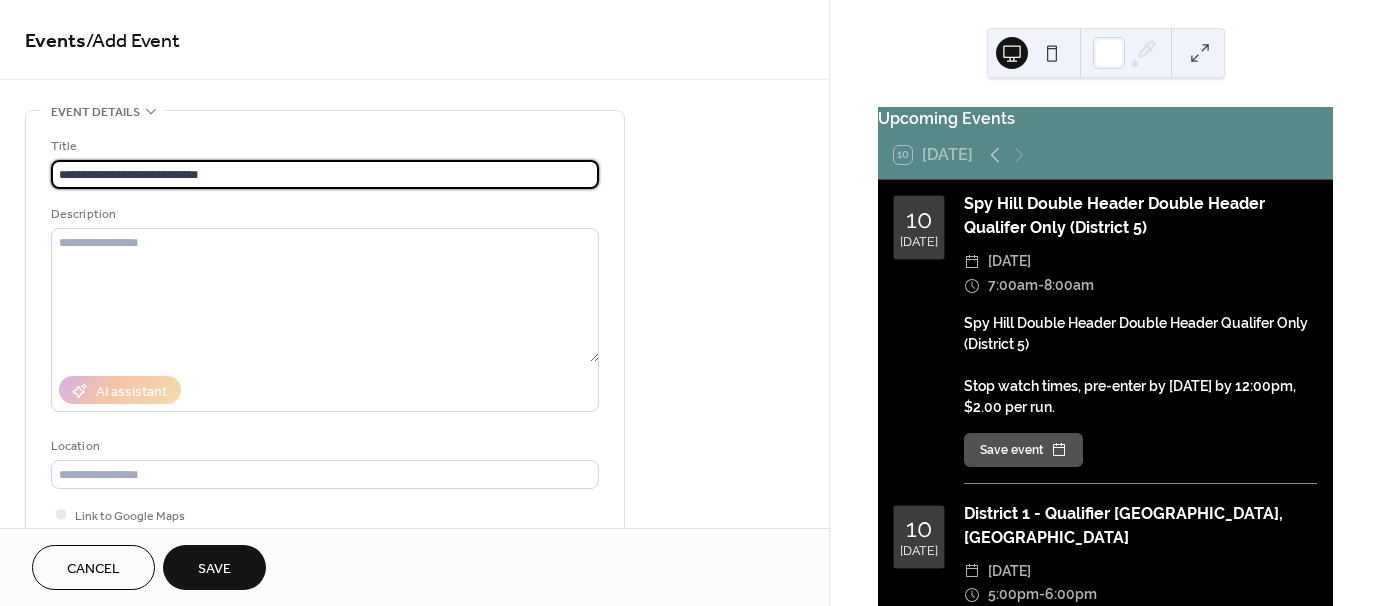 click on "**********" at bounding box center [325, 174] 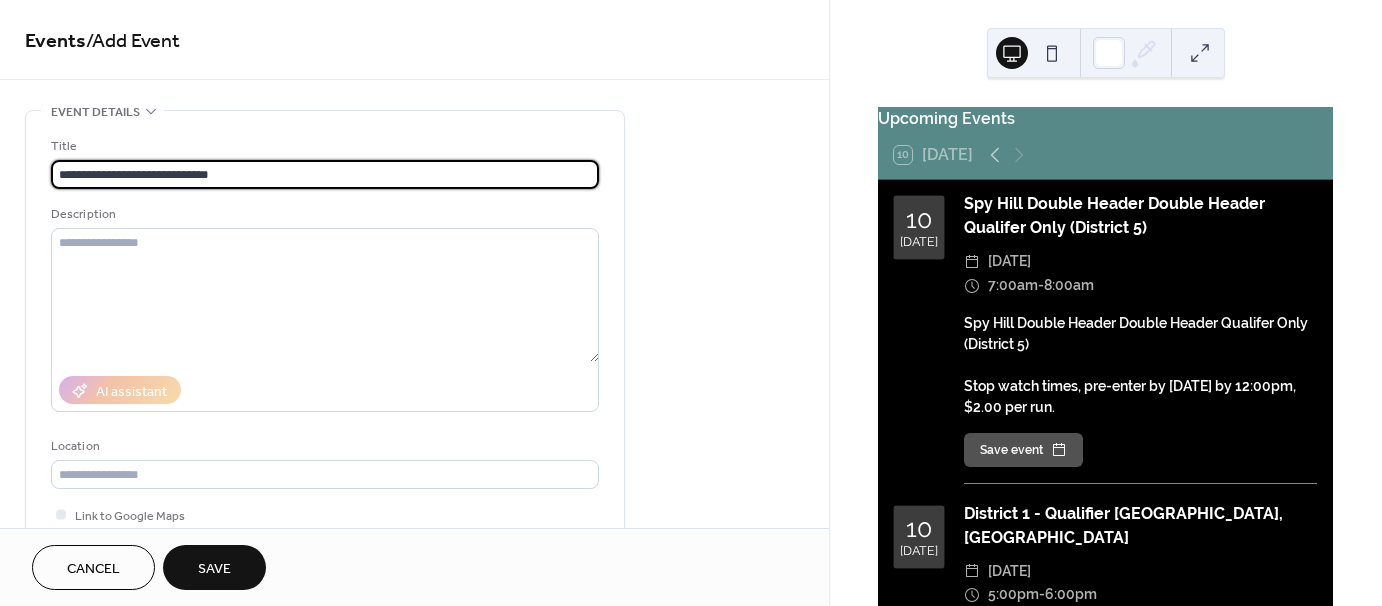 type on "**********" 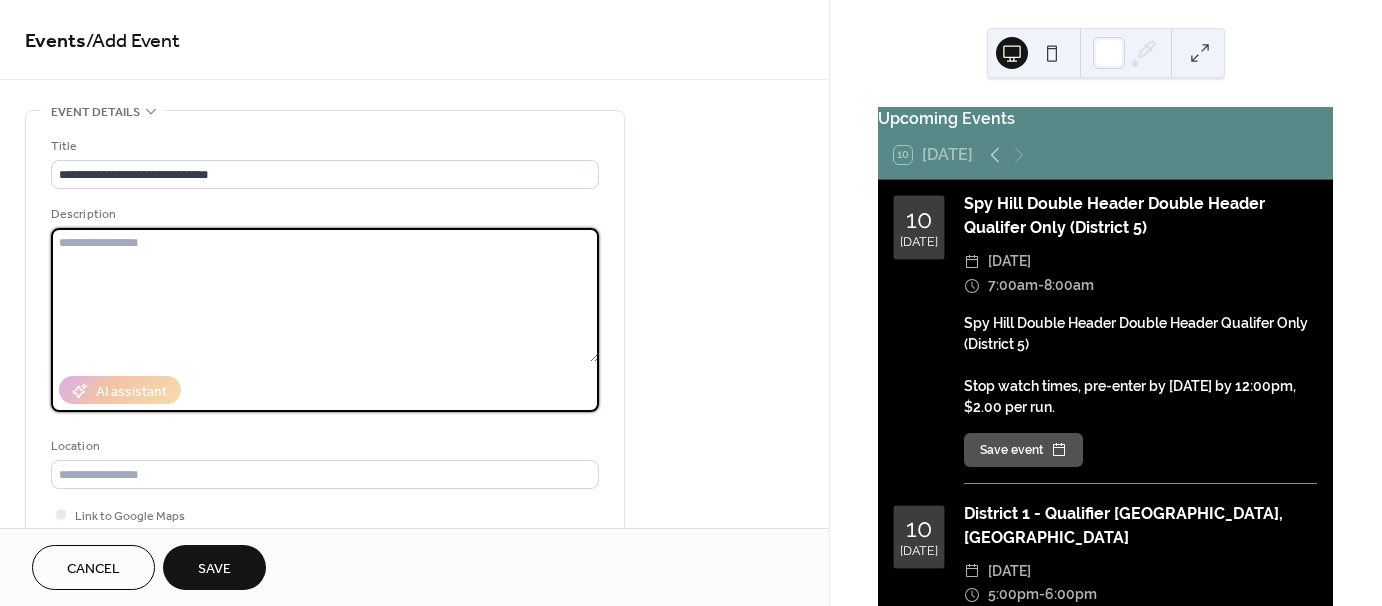 click at bounding box center (325, 295) 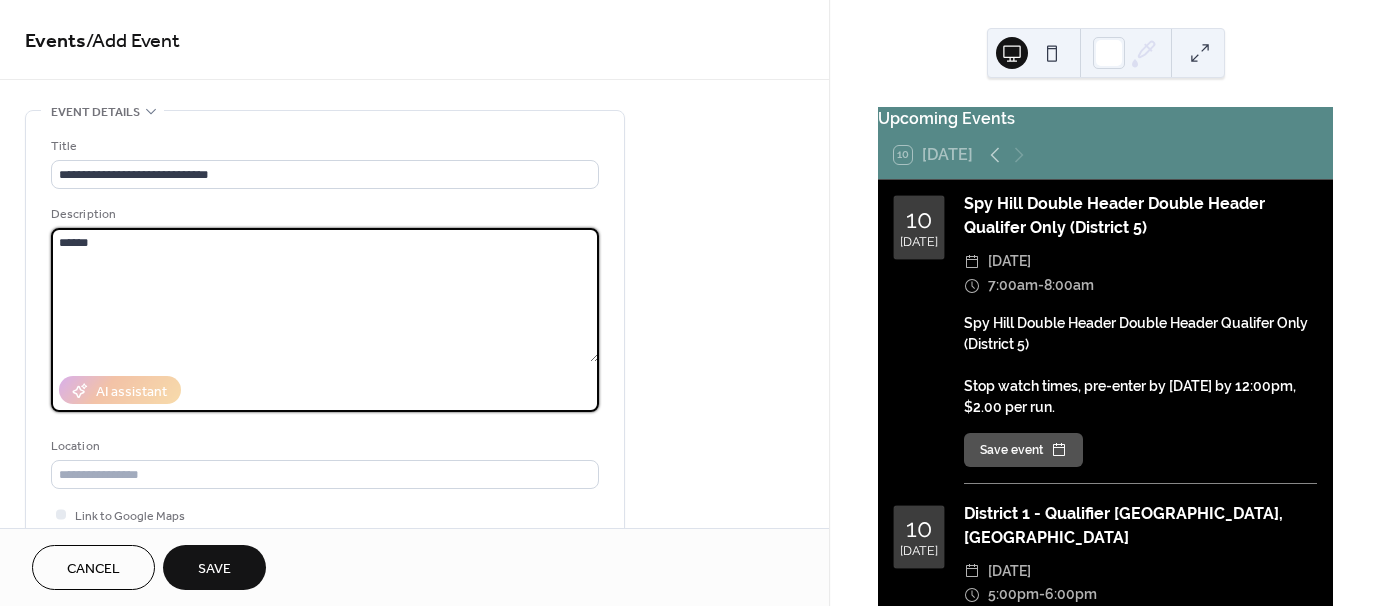 paste on "**********" 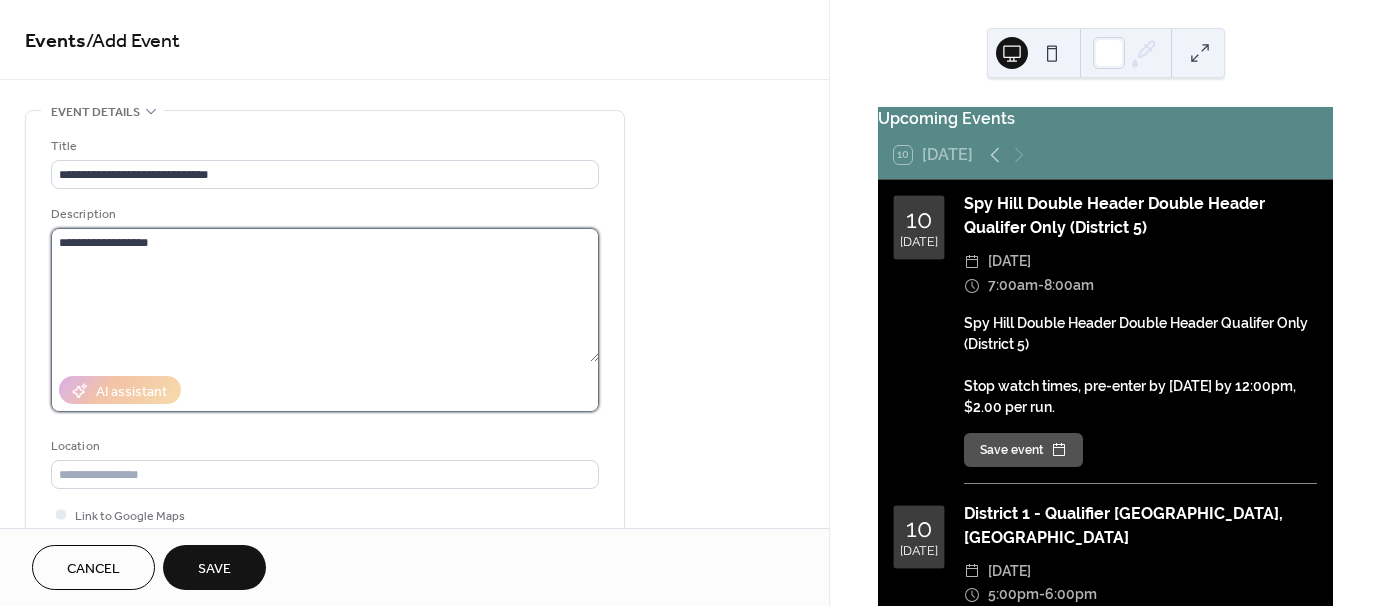 click on "**********" at bounding box center [325, 295] 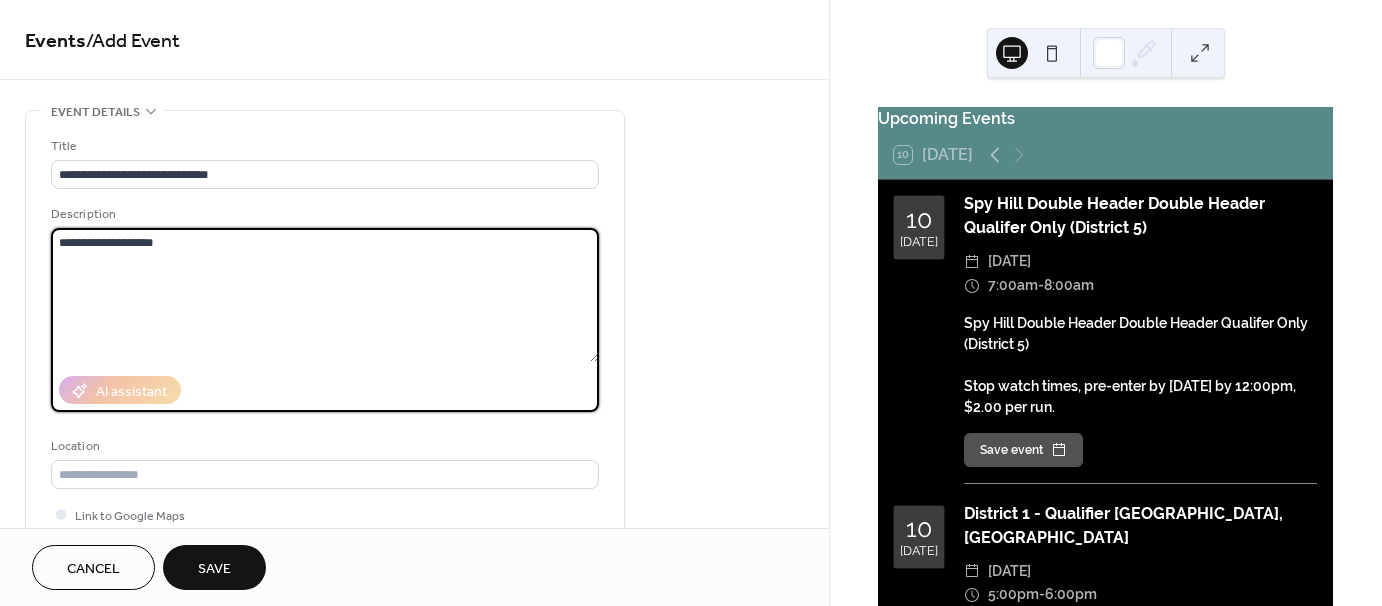 paste on "**********" 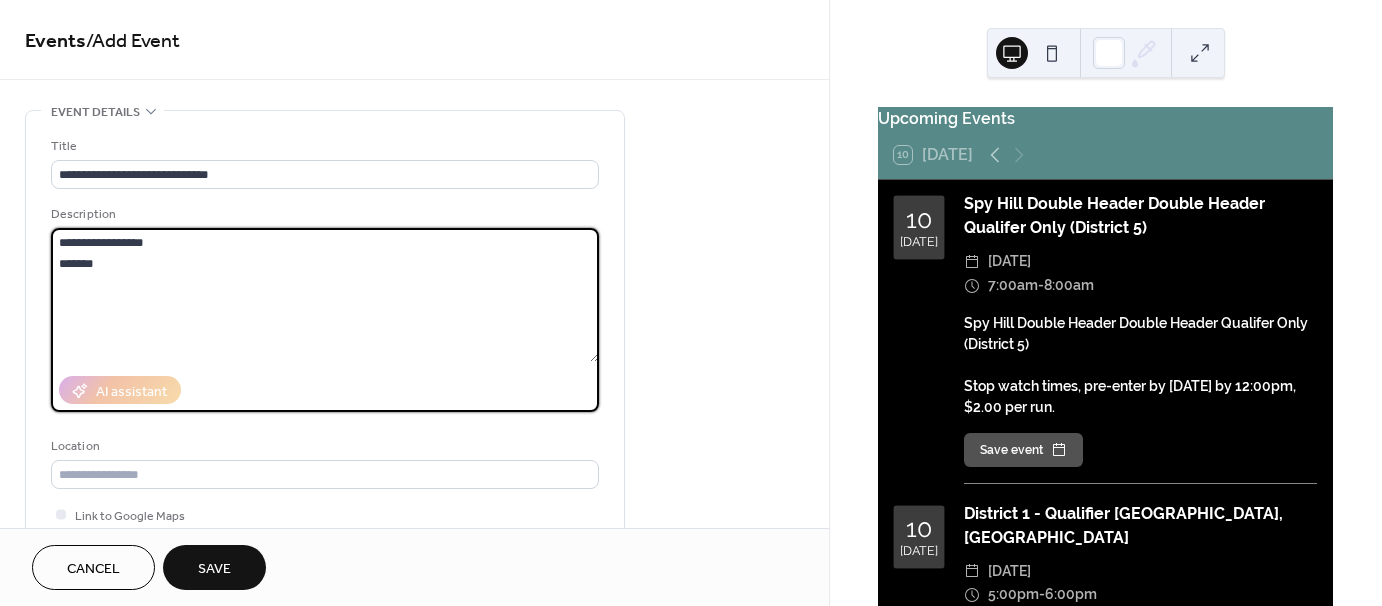 paste on "**********" 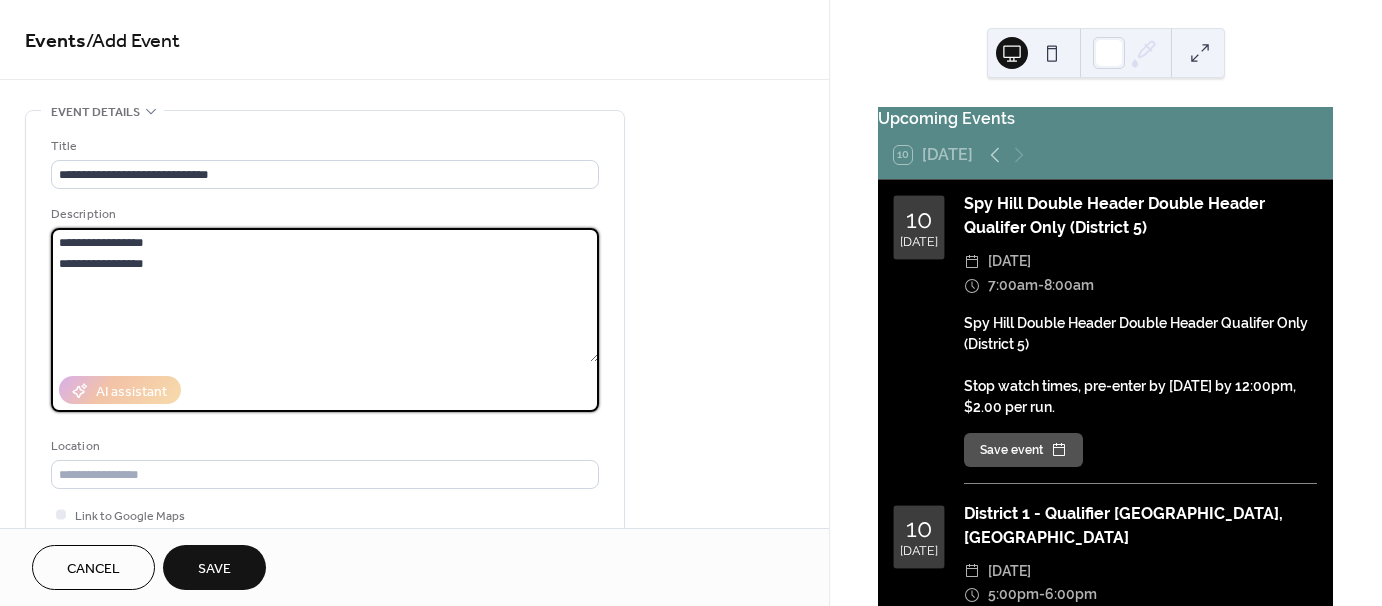 click on "**********" at bounding box center [325, 295] 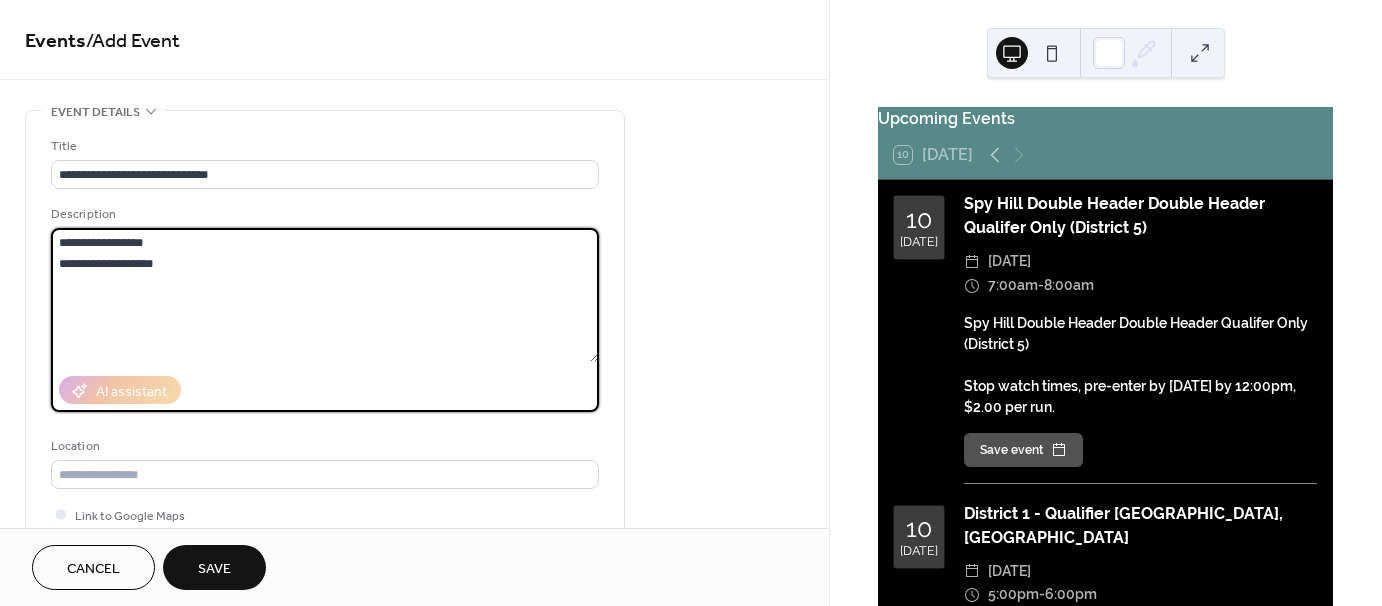 click on "**********" at bounding box center (325, 295) 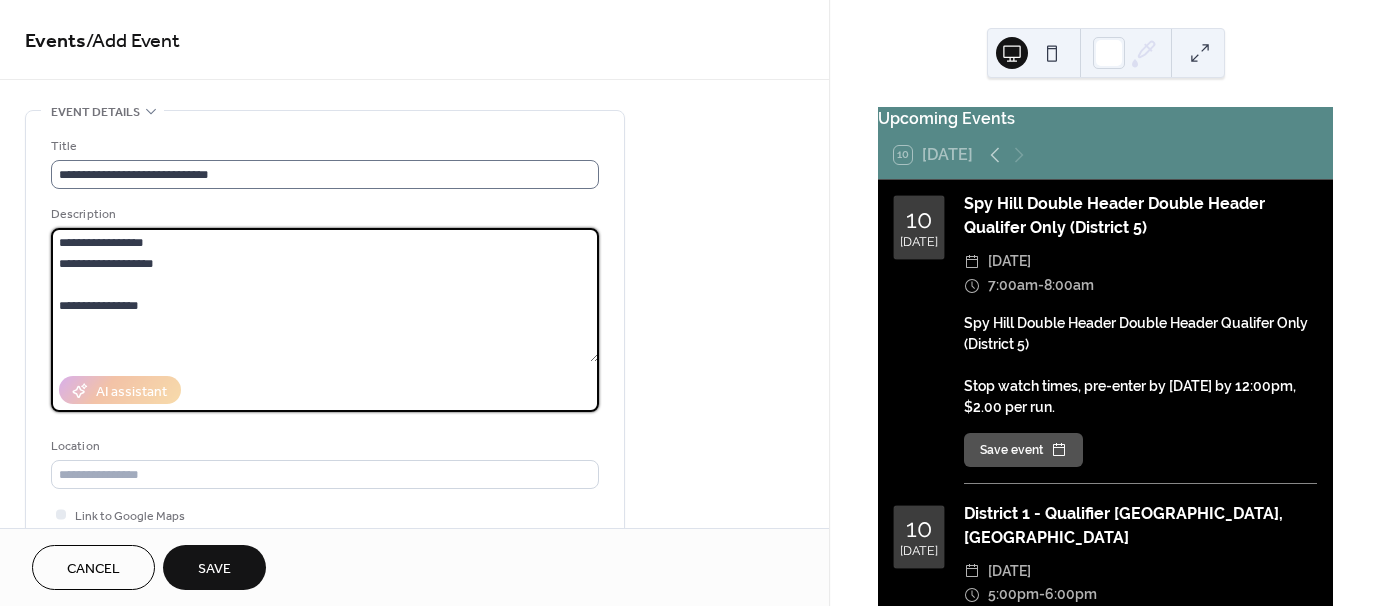 type on "**********" 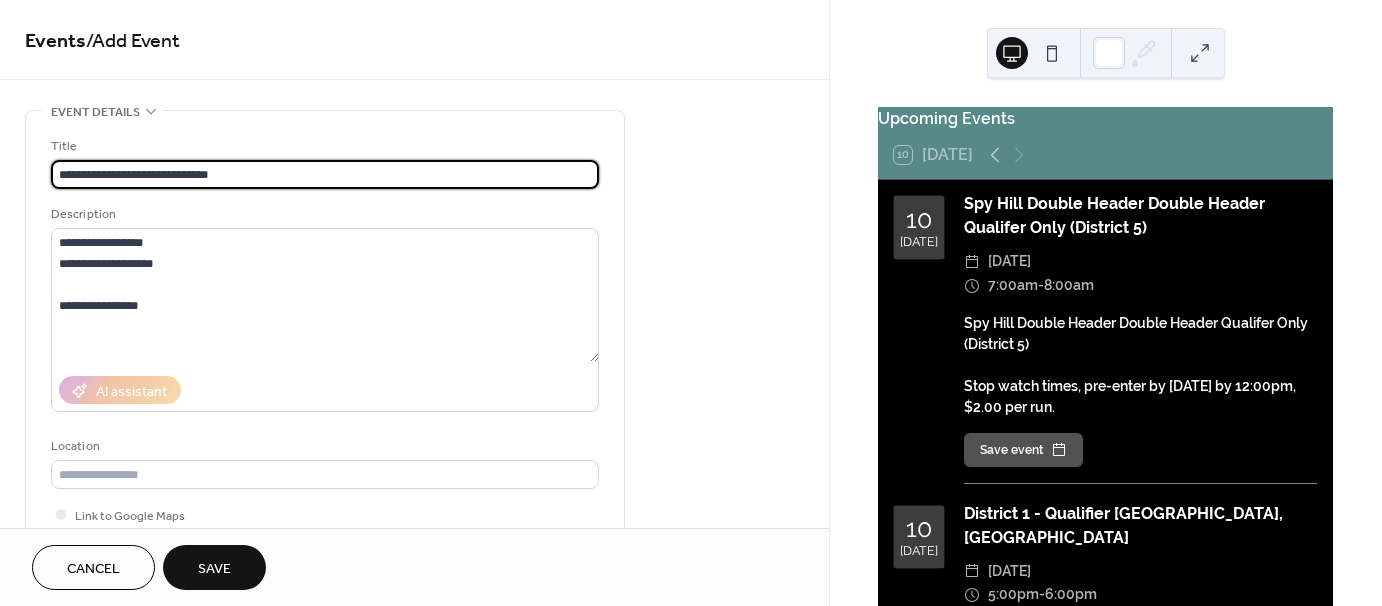 click on "**********" at bounding box center (325, 174) 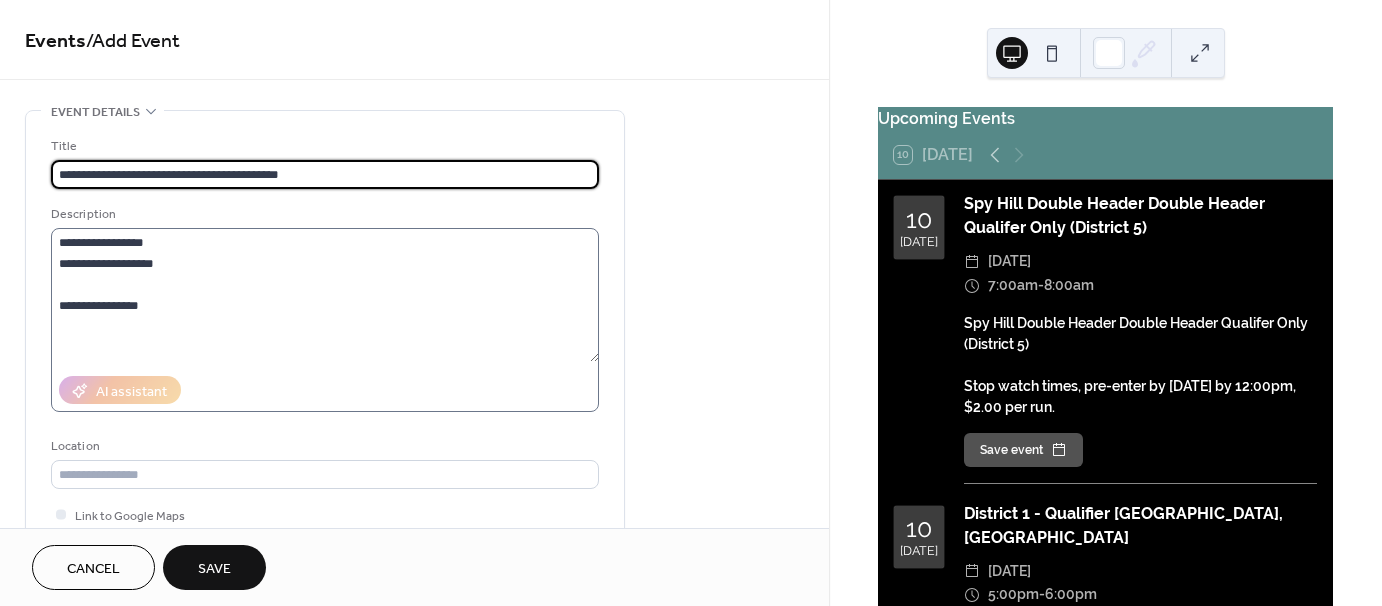 type on "**********" 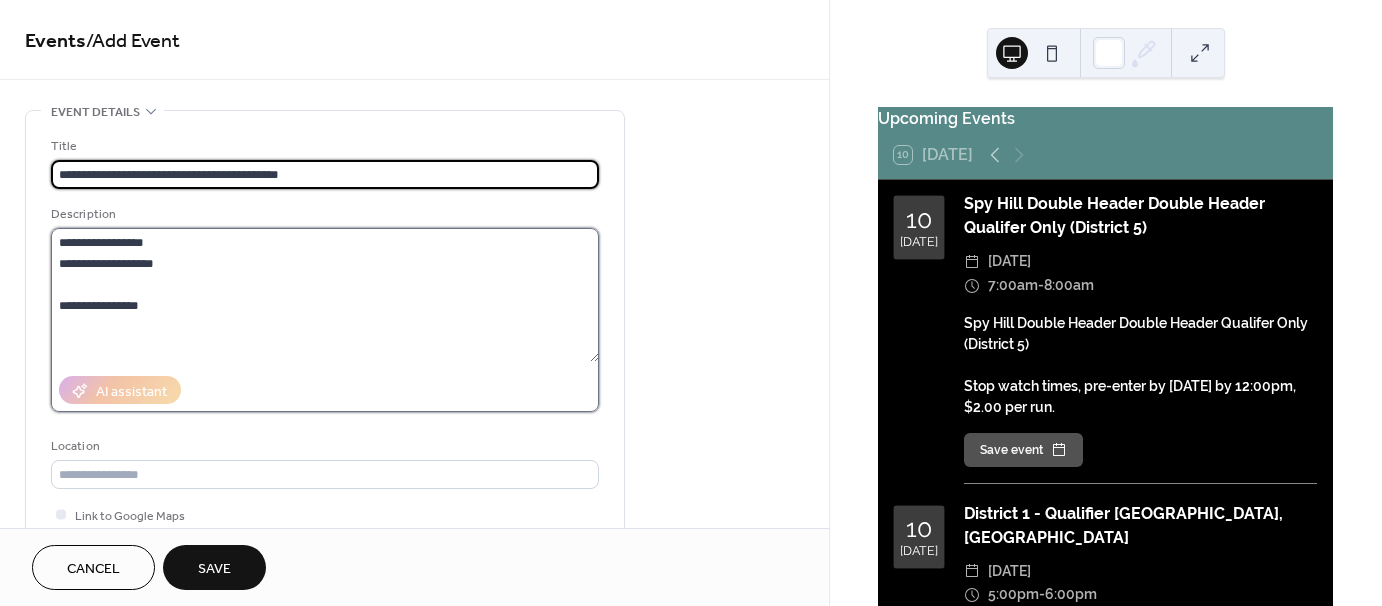 click on "**********" at bounding box center [325, 295] 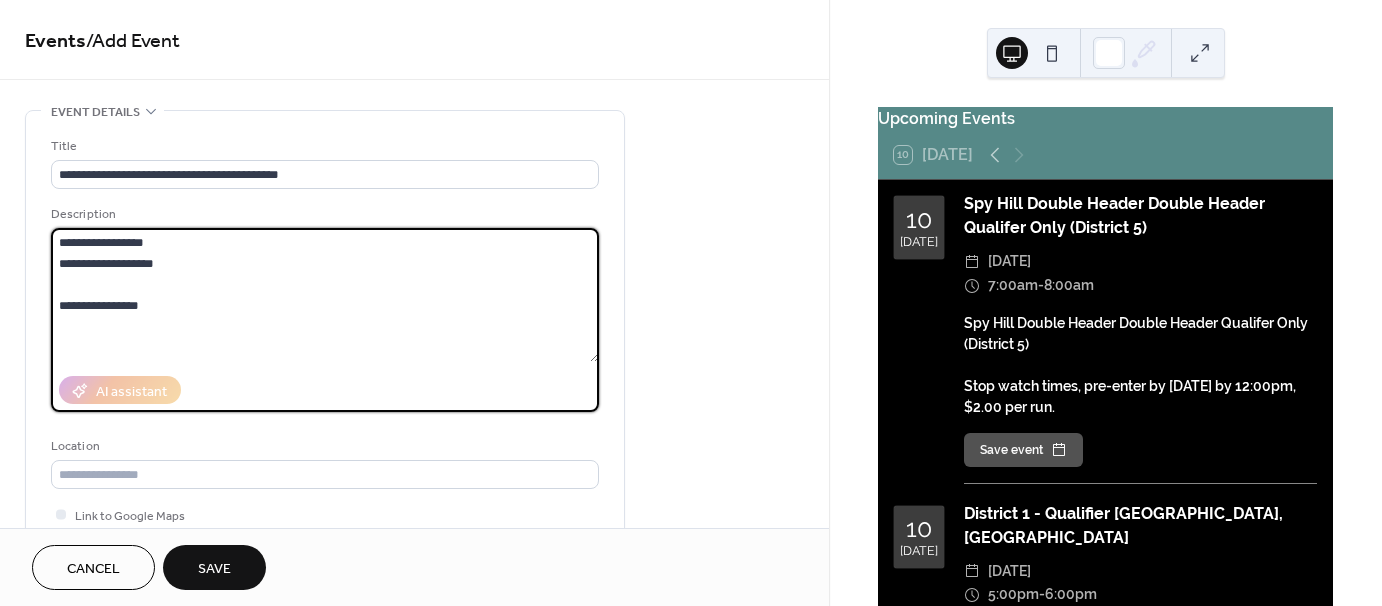 click on "**********" at bounding box center (325, 295) 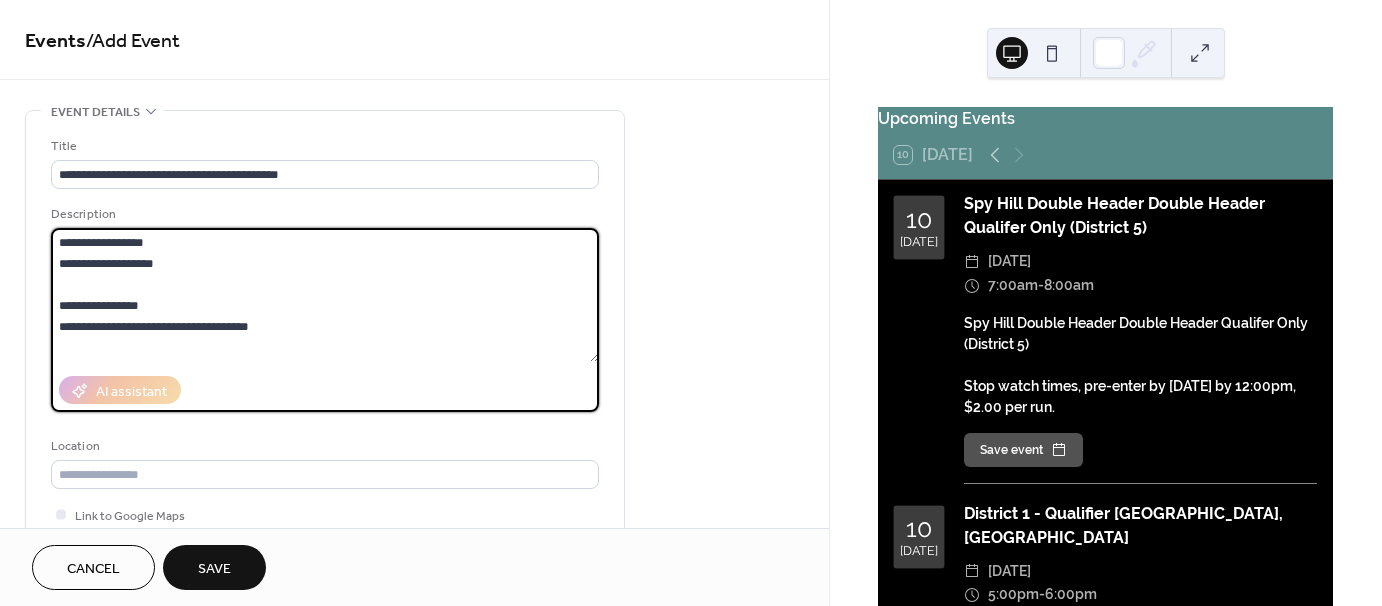 type on "**********" 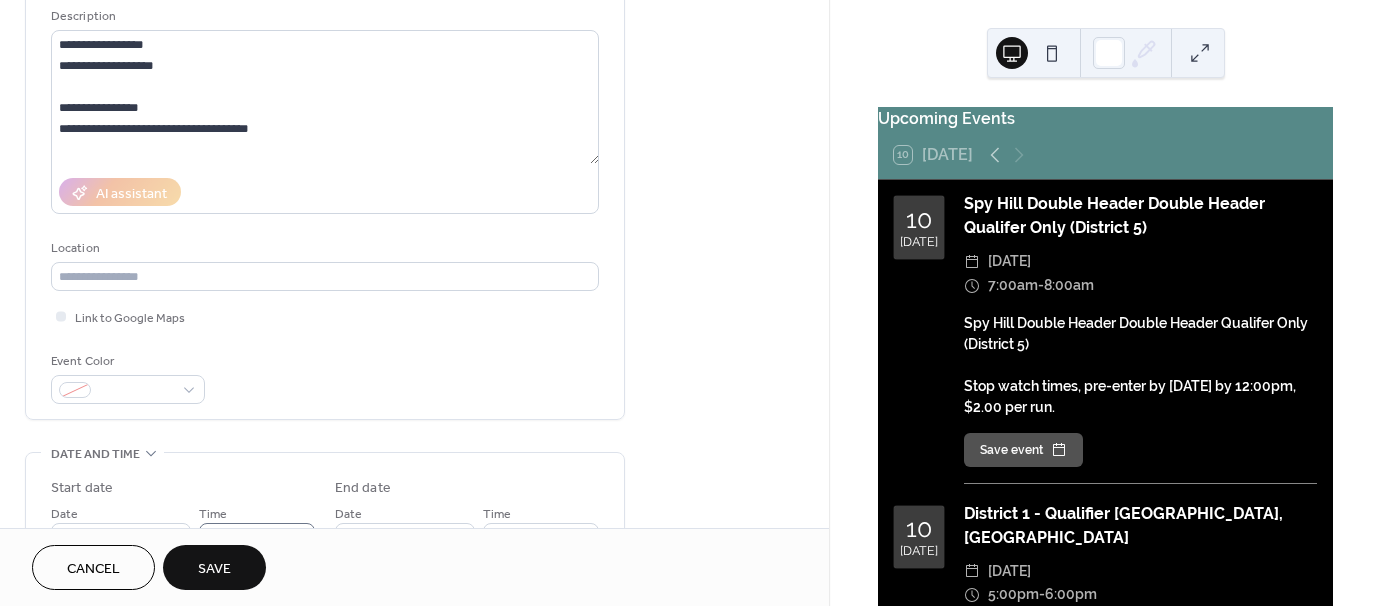 scroll, scrollTop: 400, scrollLeft: 0, axis: vertical 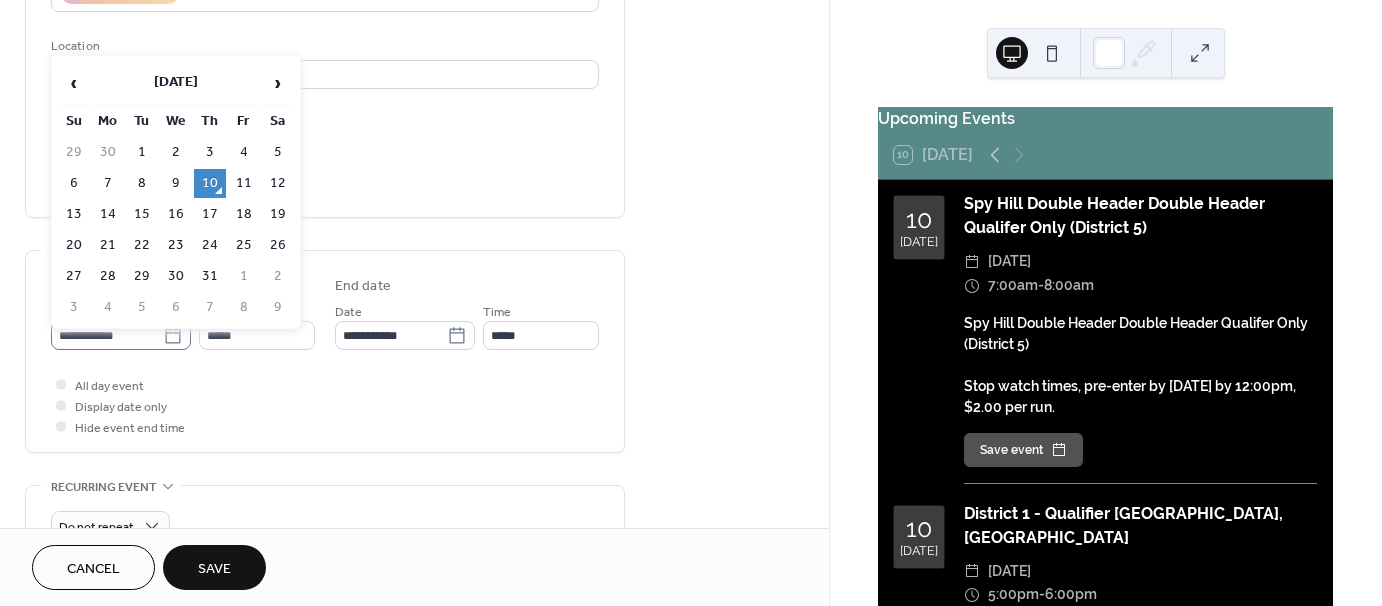 click 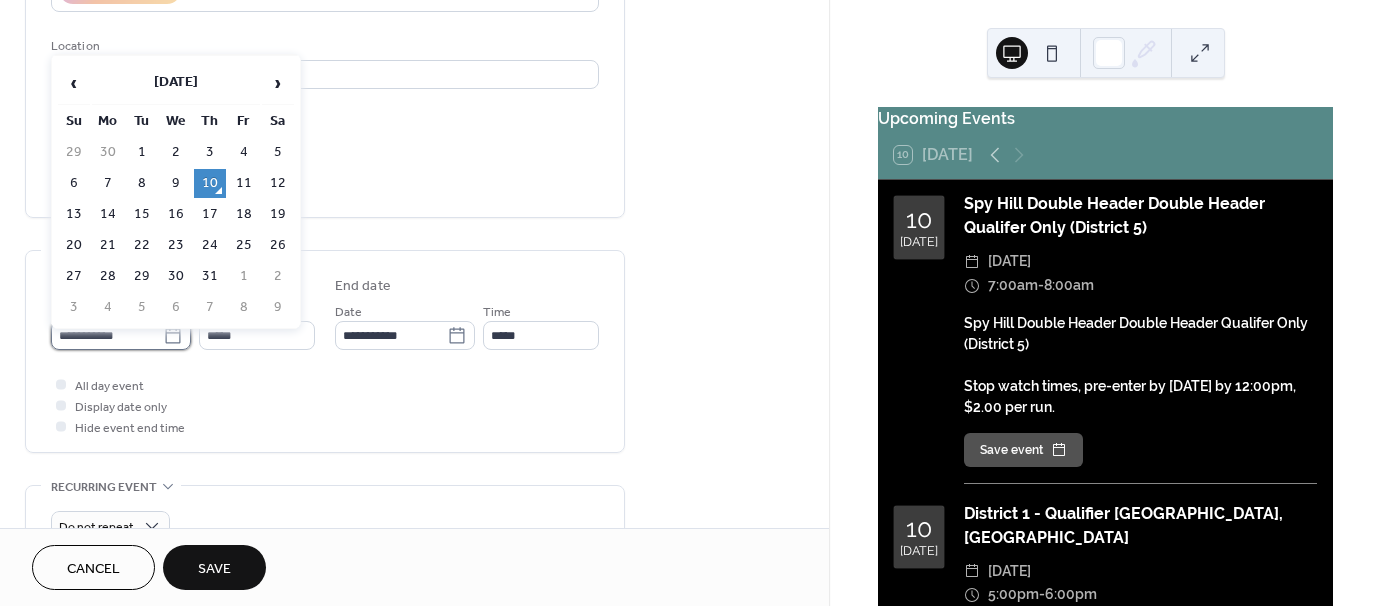 click on "**********" at bounding box center [107, 335] 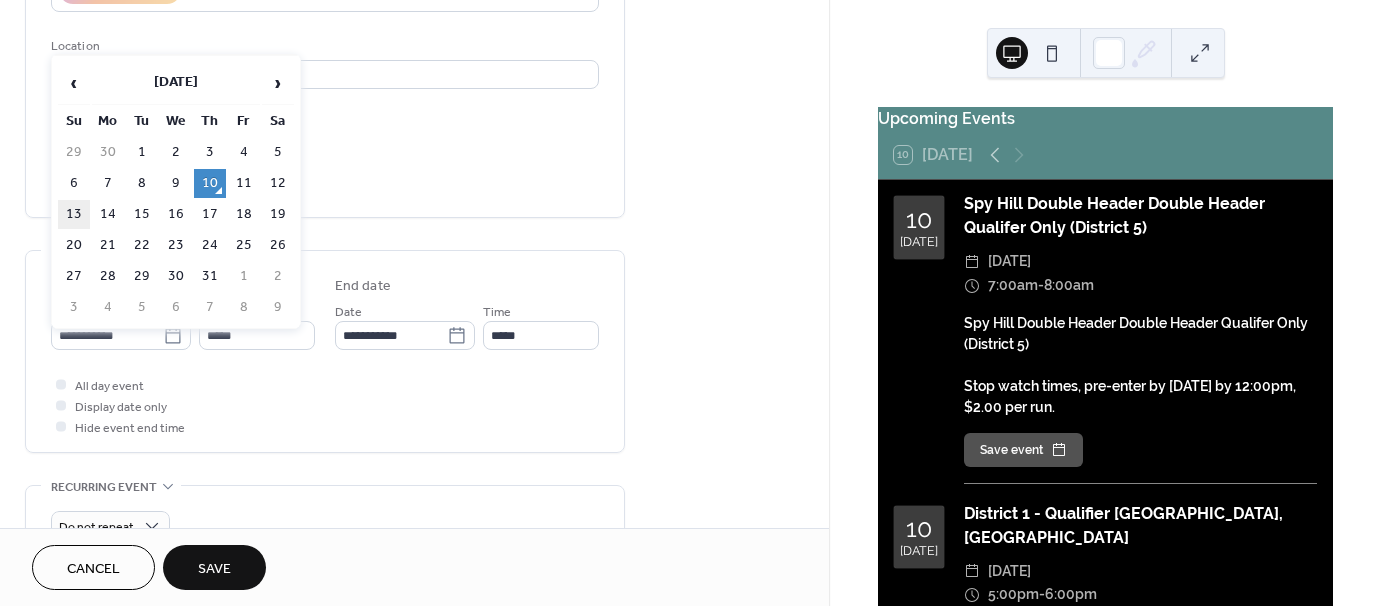 click on "13" at bounding box center (74, 214) 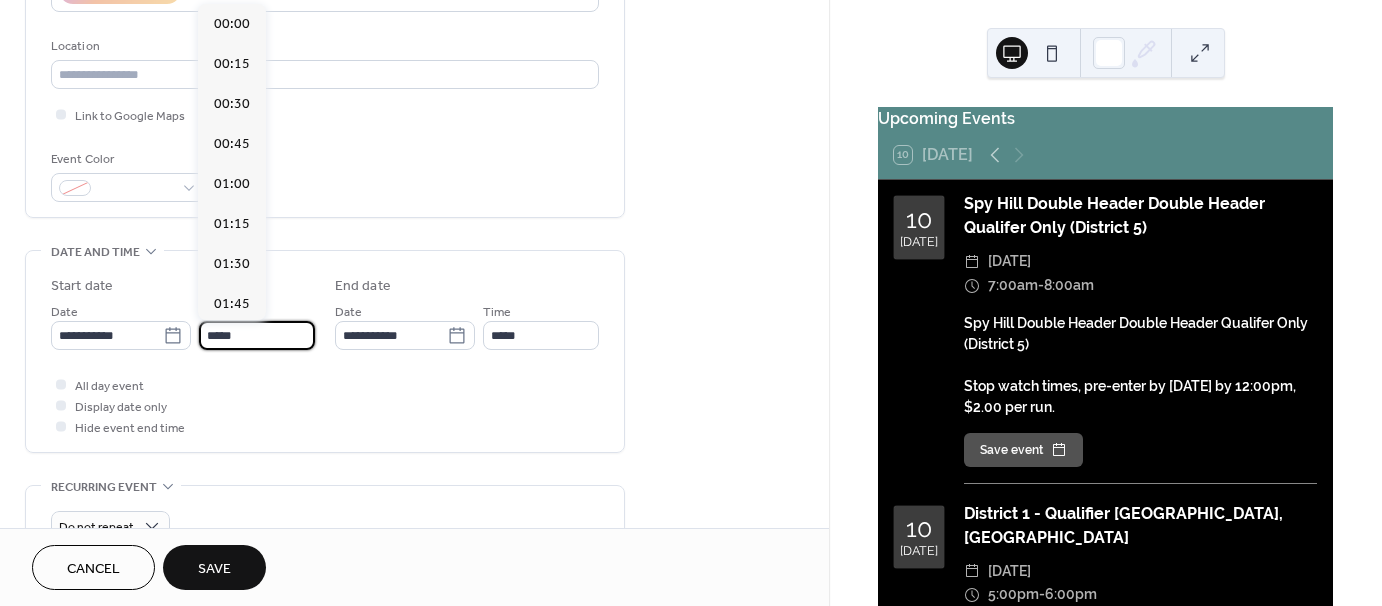click on "*****" at bounding box center [257, 335] 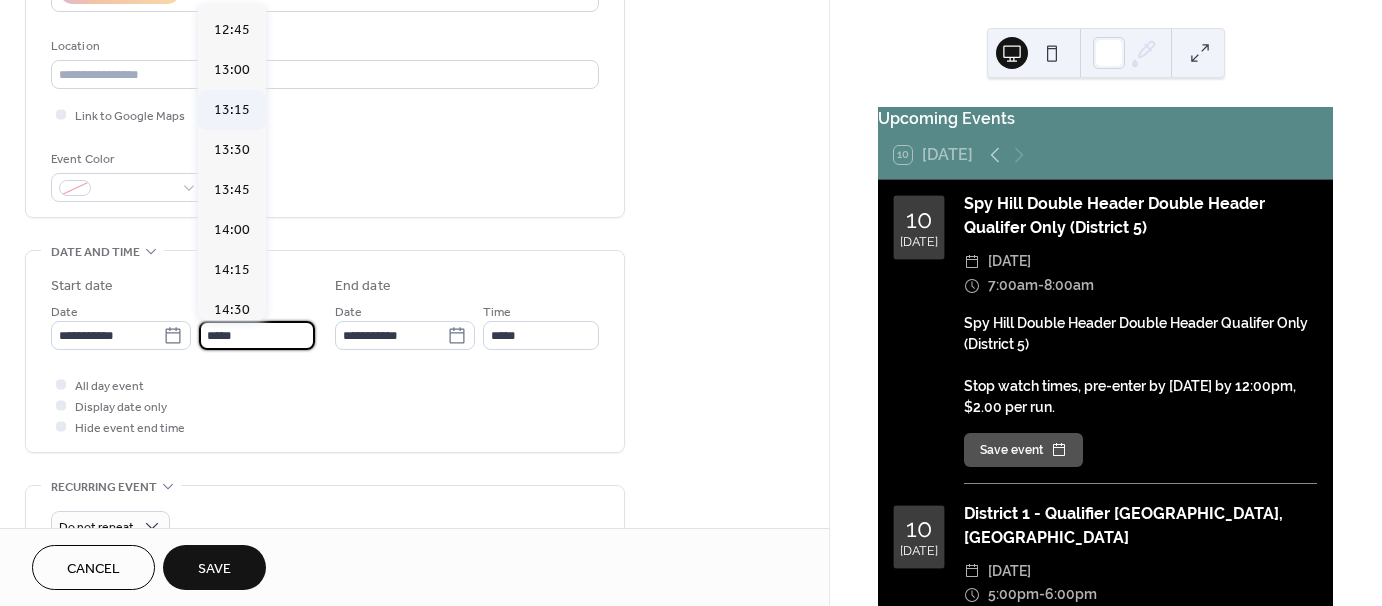 scroll, scrollTop: 2129, scrollLeft: 0, axis: vertical 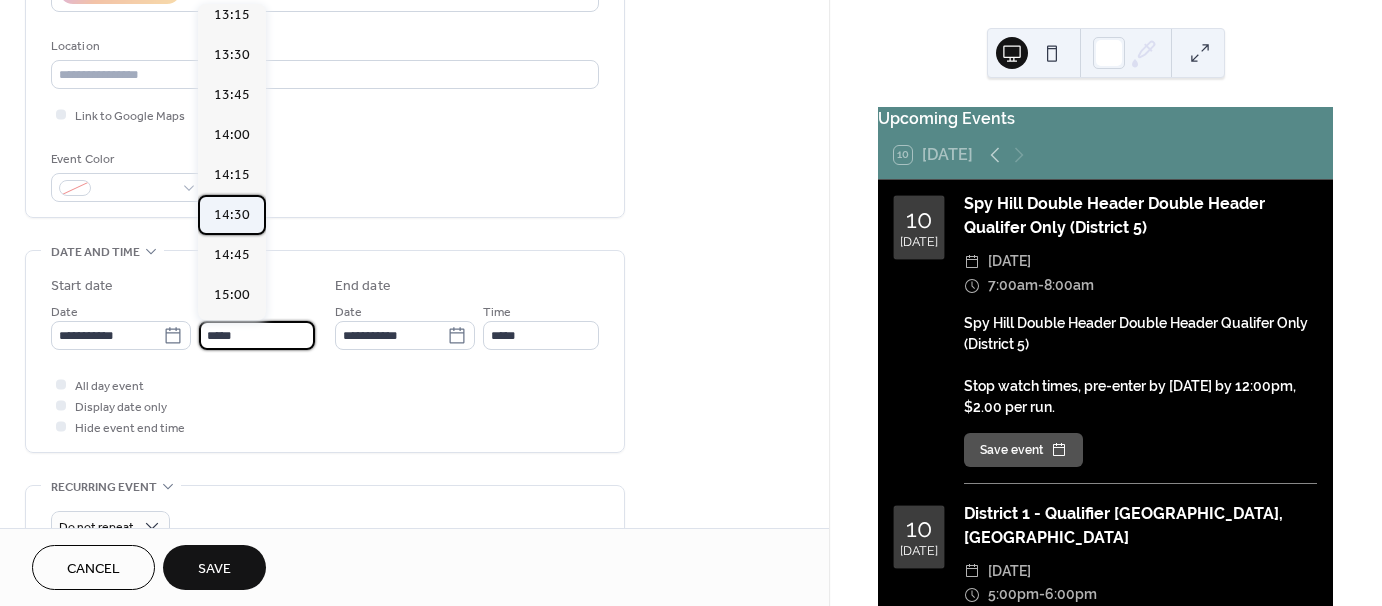 click on "14:30" at bounding box center (232, 215) 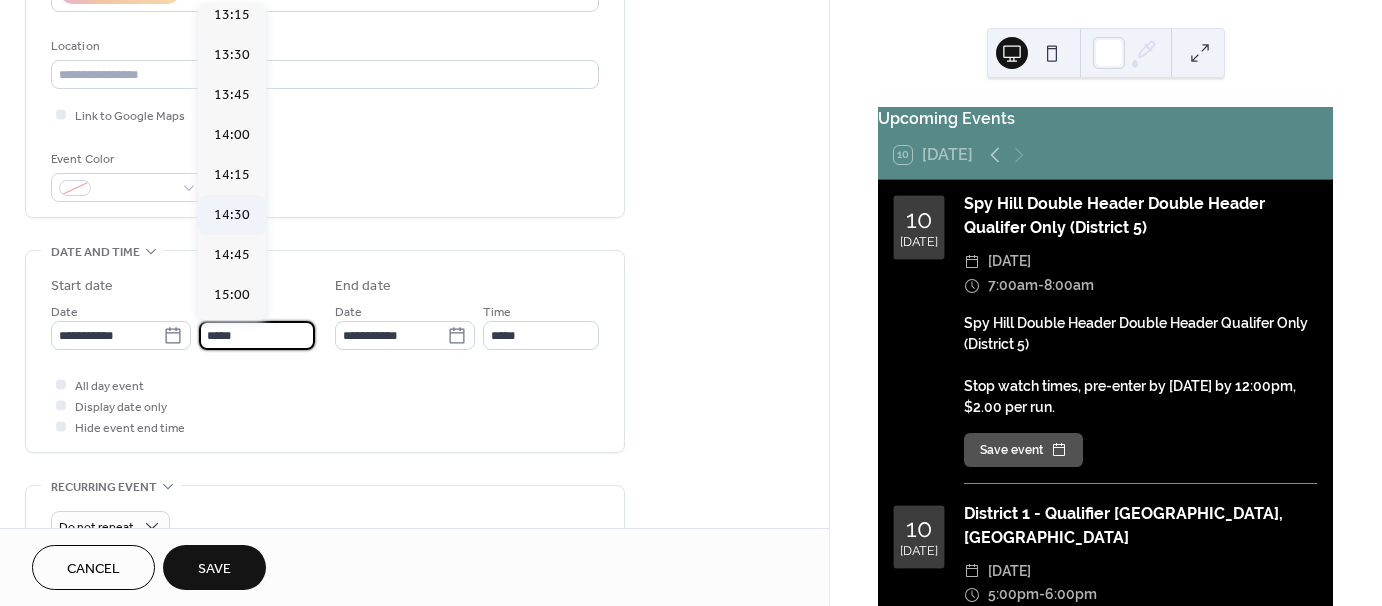 type on "*****" 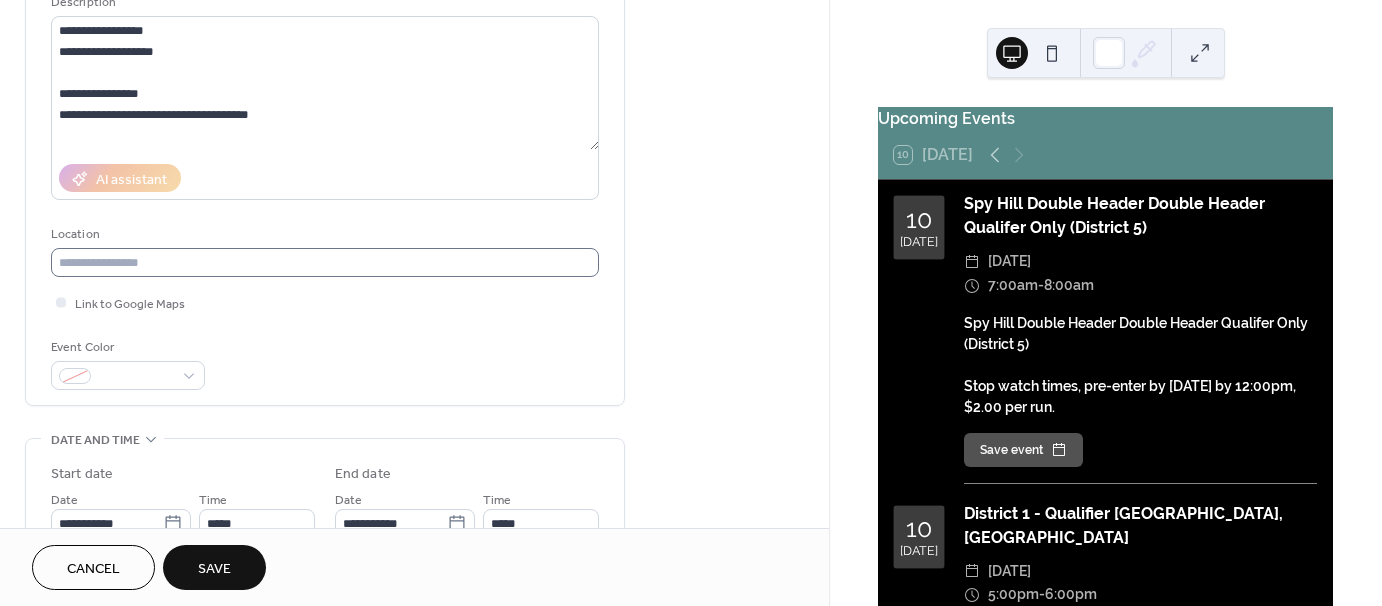 scroll, scrollTop: 197, scrollLeft: 0, axis: vertical 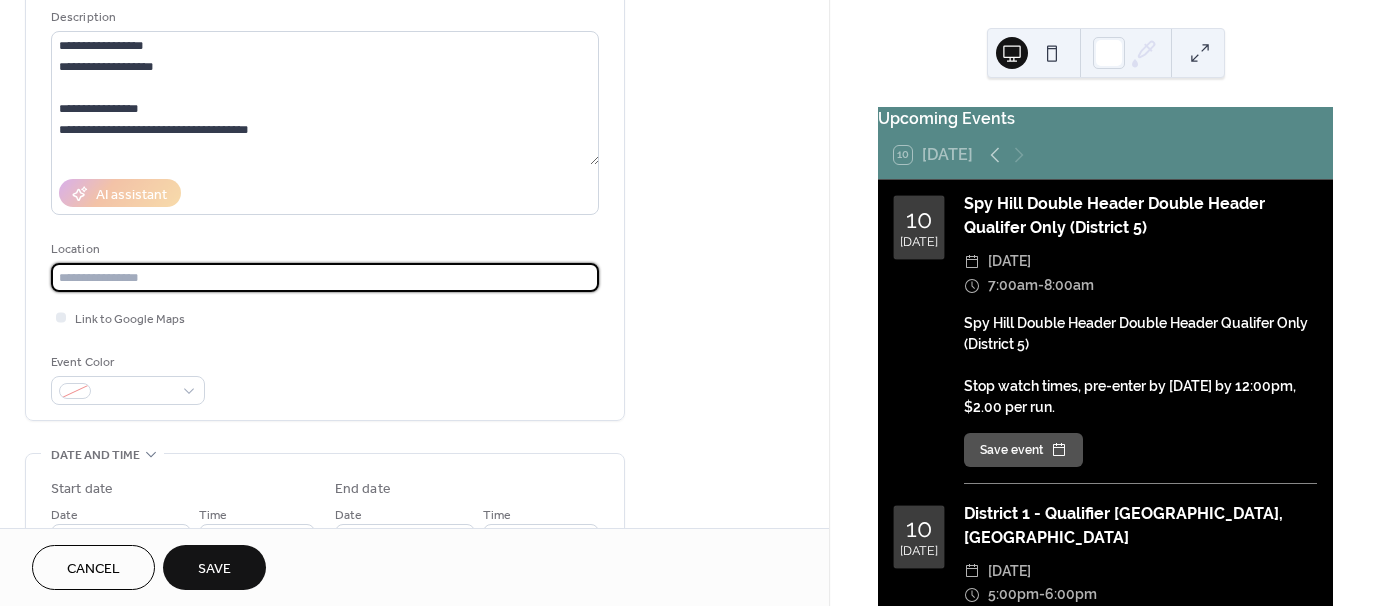 click at bounding box center [325, 277] 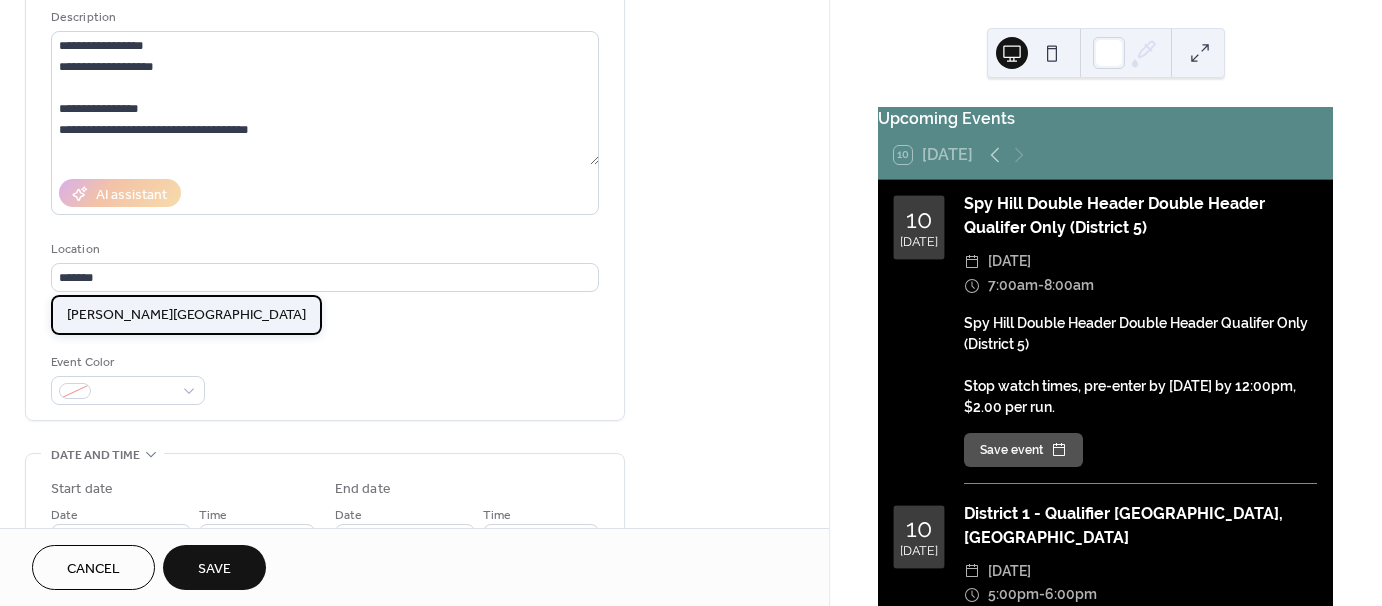click on "[PERSON_NAME][GEOGRAPHIC_DATA]" at bounding box center [186, 315] 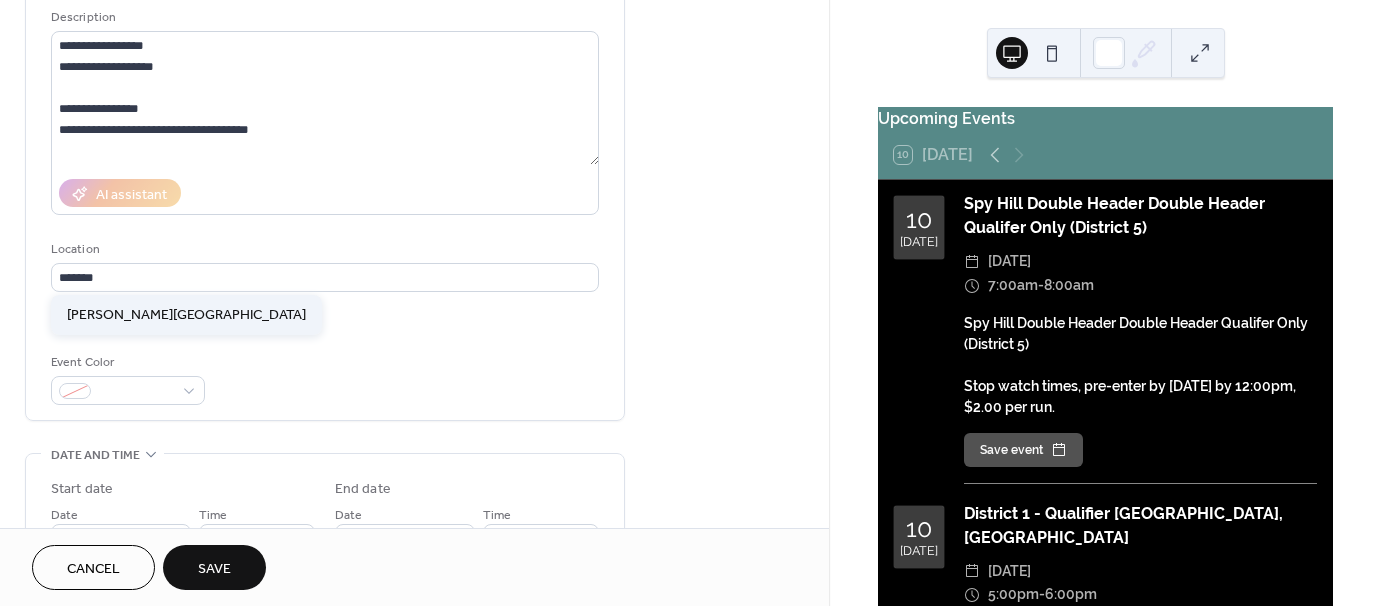 type on "**********" 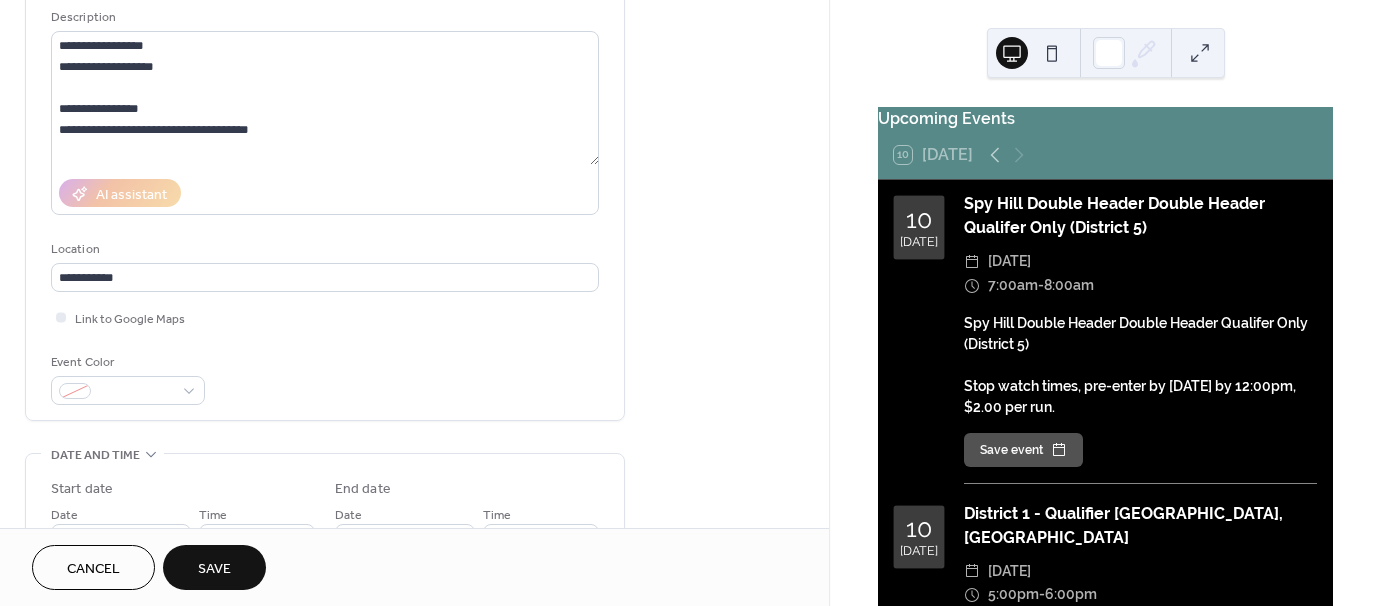 click on "**********" at bounding box center (414, 522) 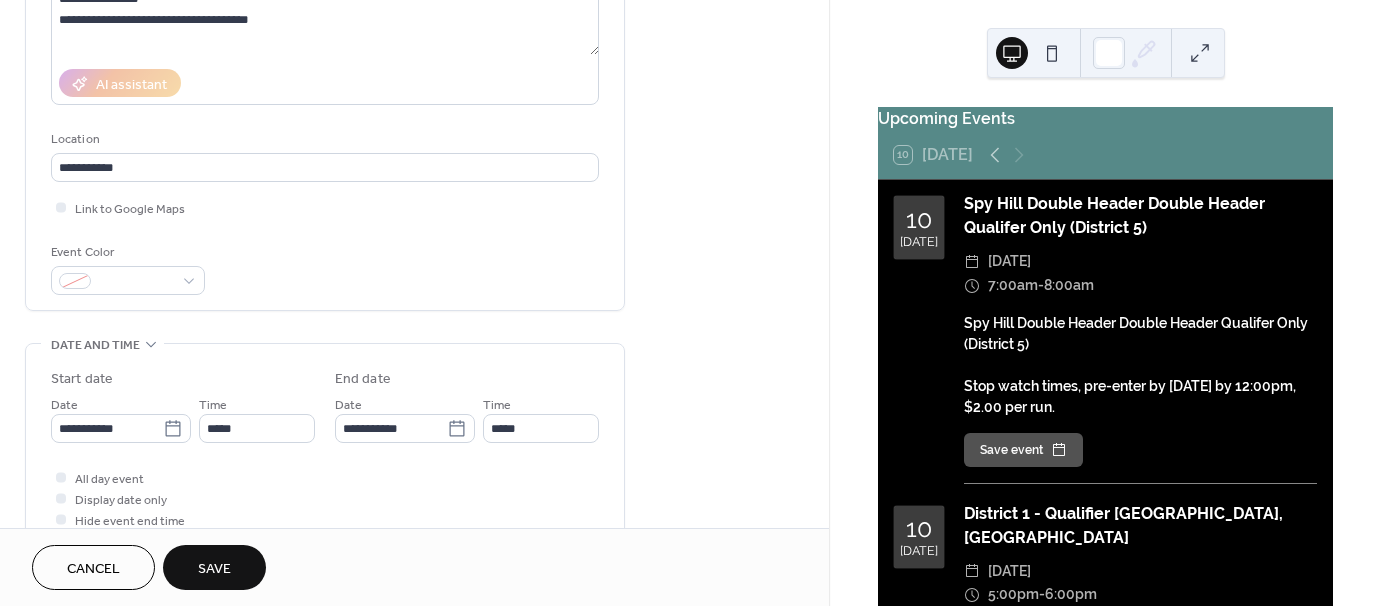 scroll, scrollTop: 597, scrollLeft: 0, axis: vertical 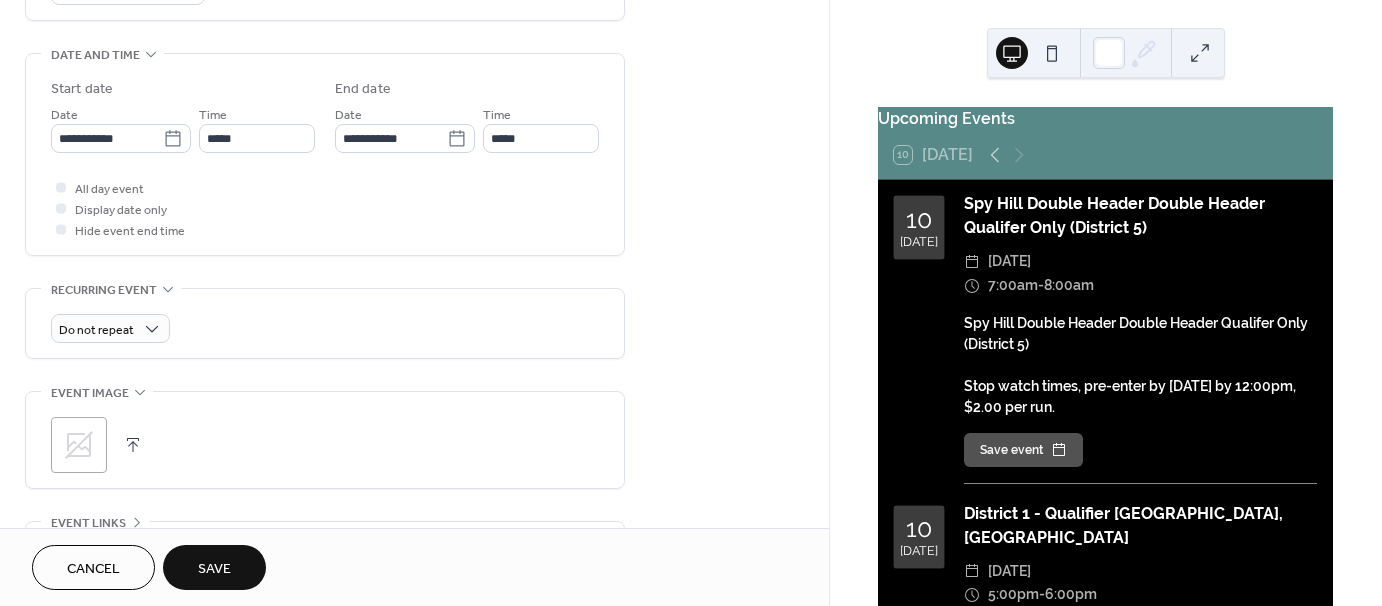 click on "Save" at bounding box center [214, 569] 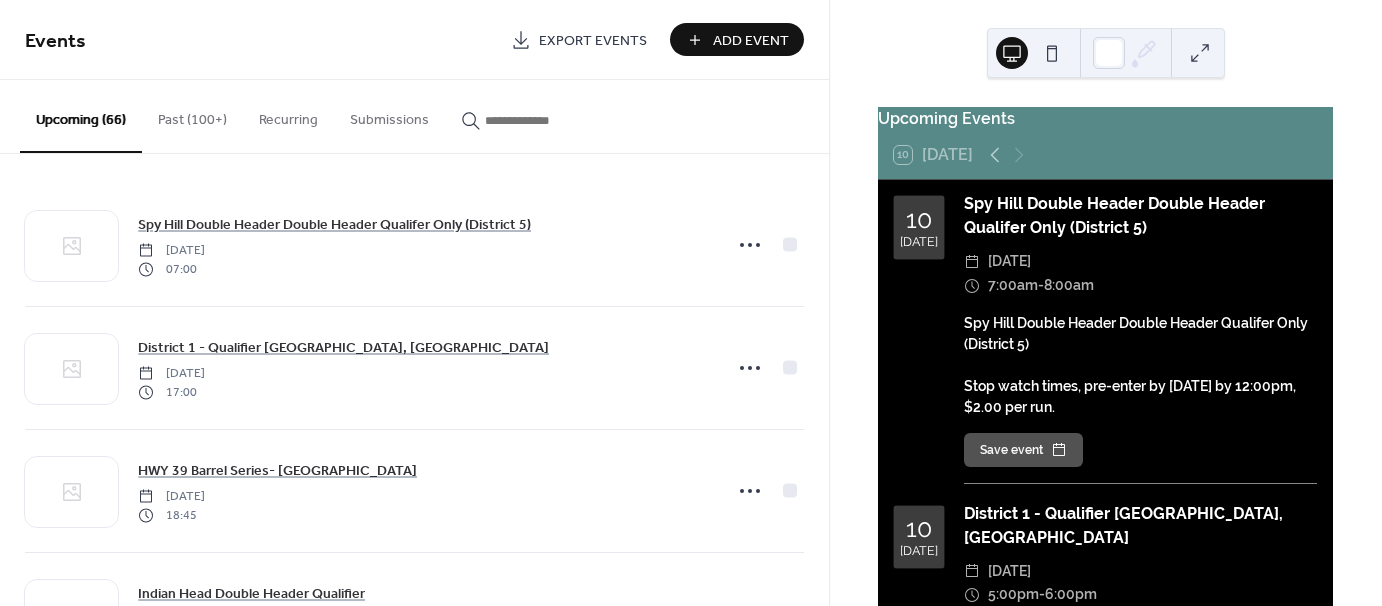 click on "Add Event" at bounding box center [751, 41] 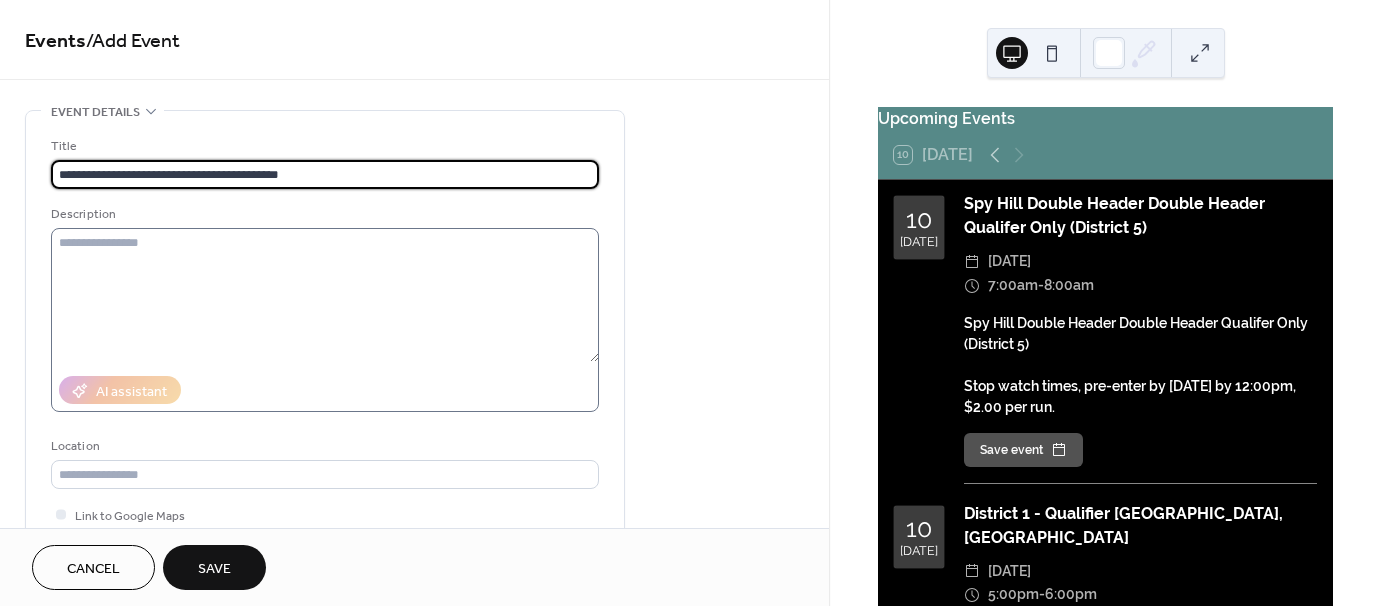 type on "**********" 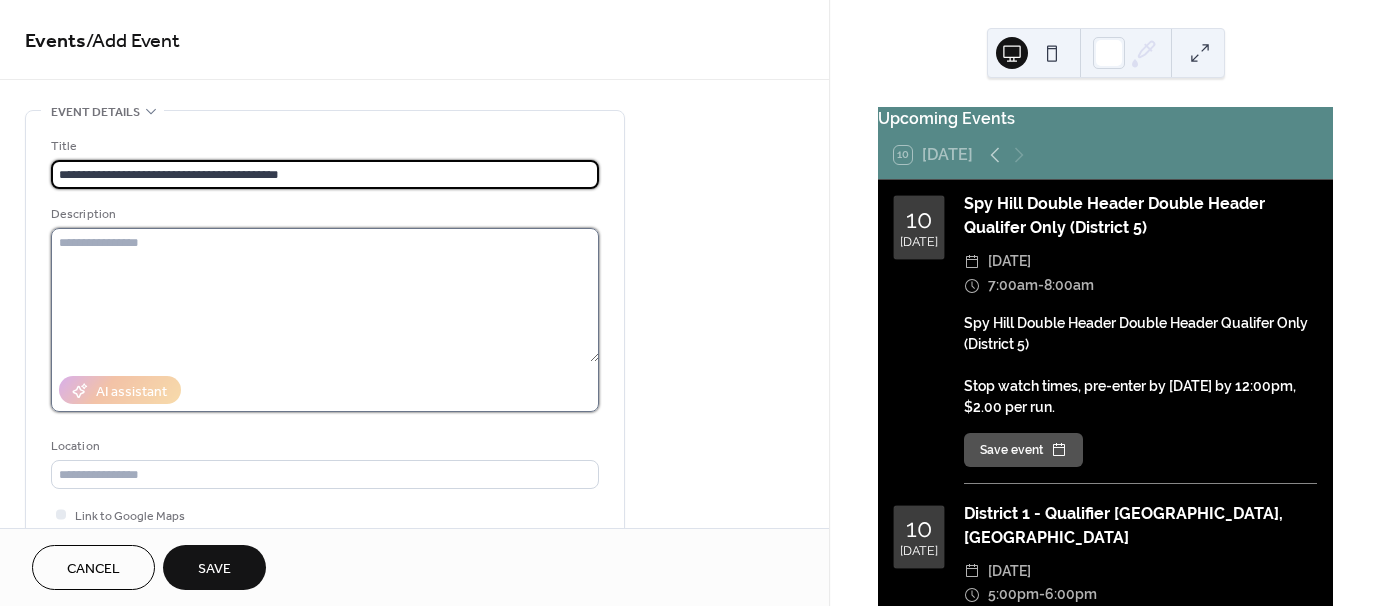 click at bounding box center (325, 295) 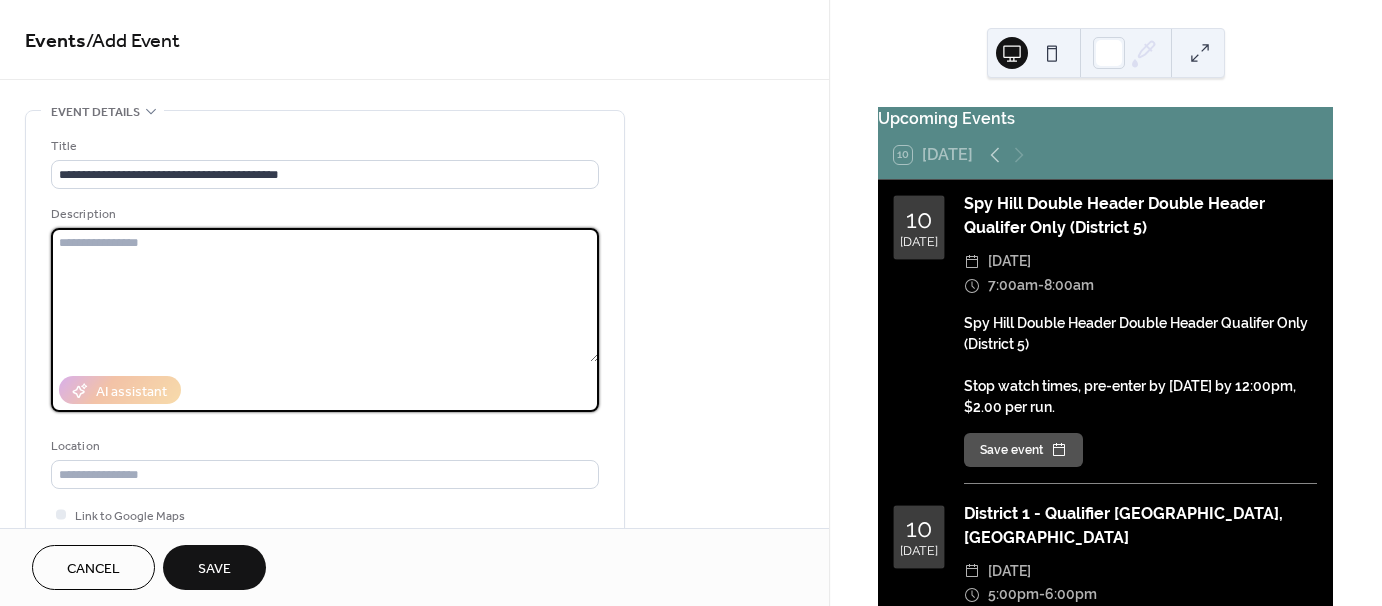 paste on "**********" 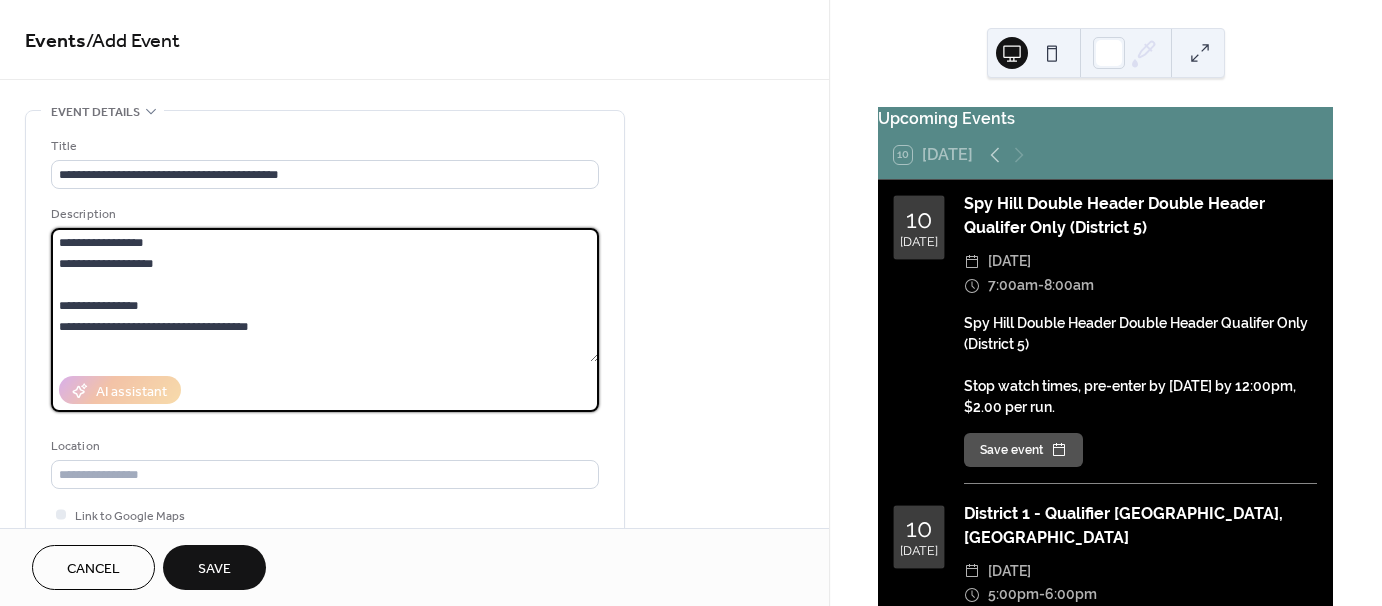 type on "**********" 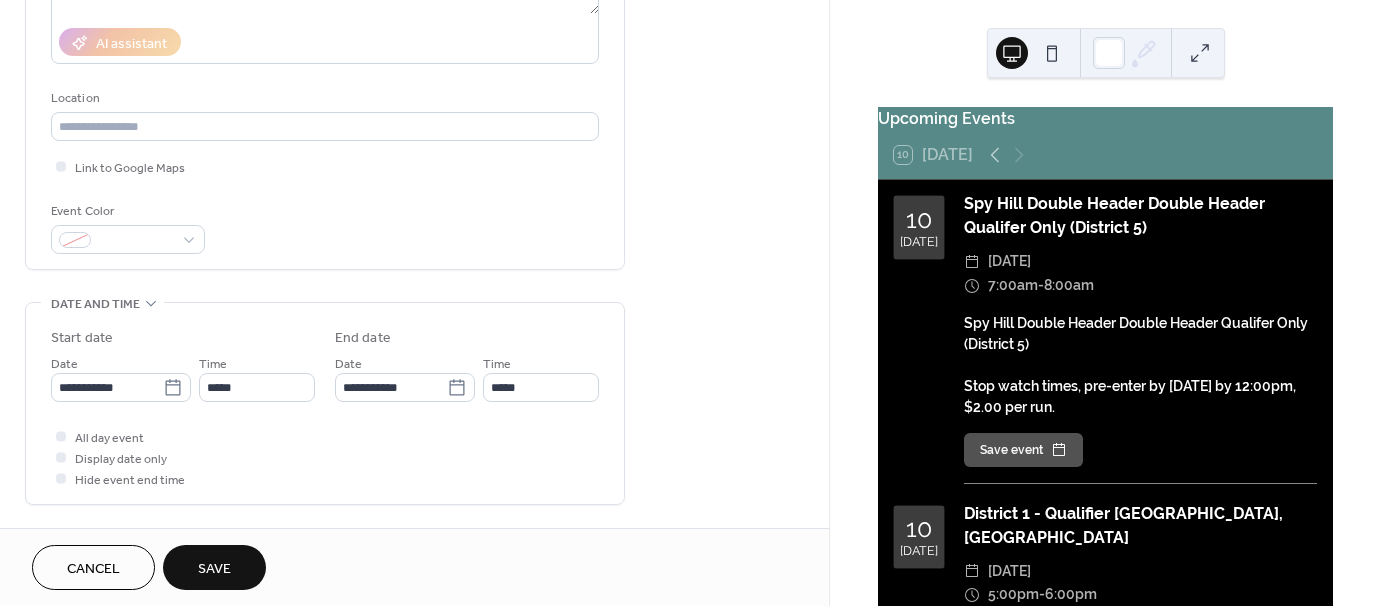 scroll, scrollTop: 500, scrollLeft: 0, axis: vertical 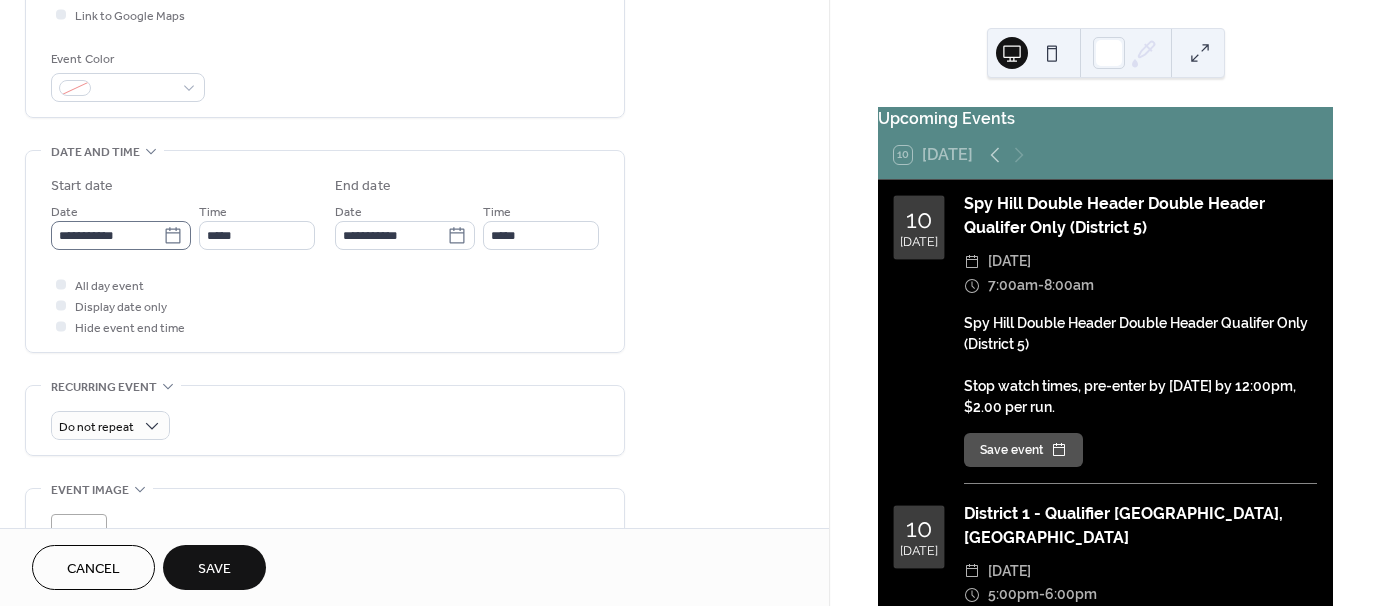 click 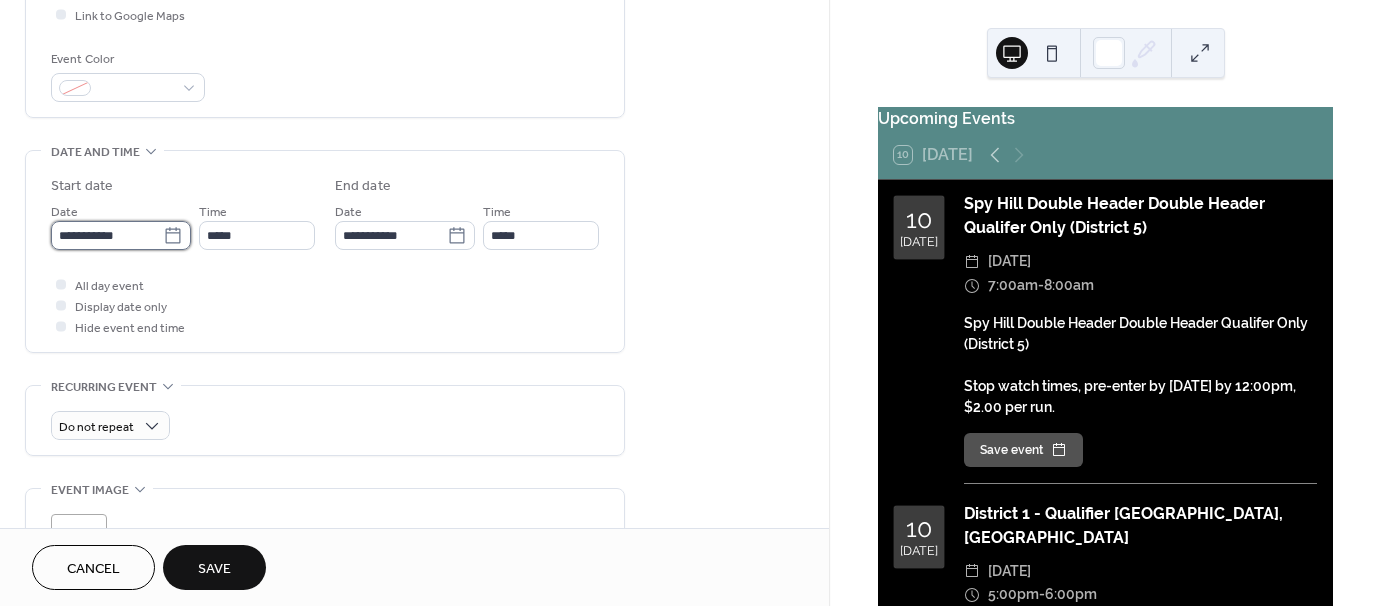 click on "**********" at bounding box center (107, 235) 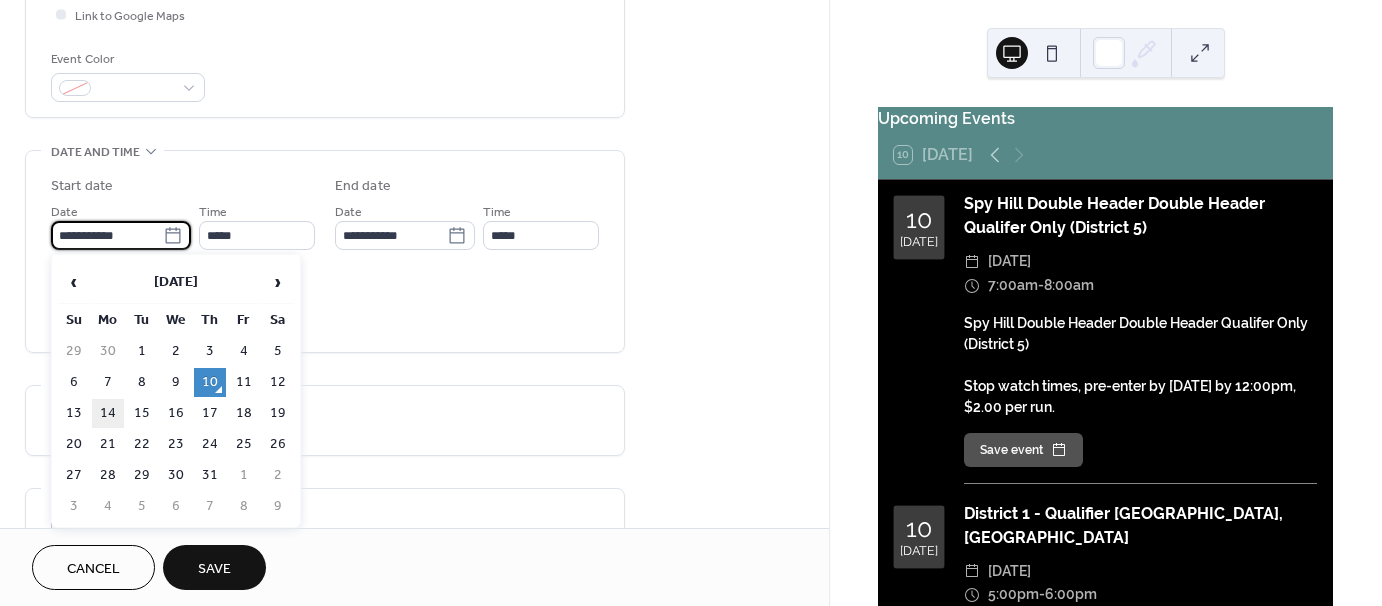 click on "14" at bounding box center [108, 413] 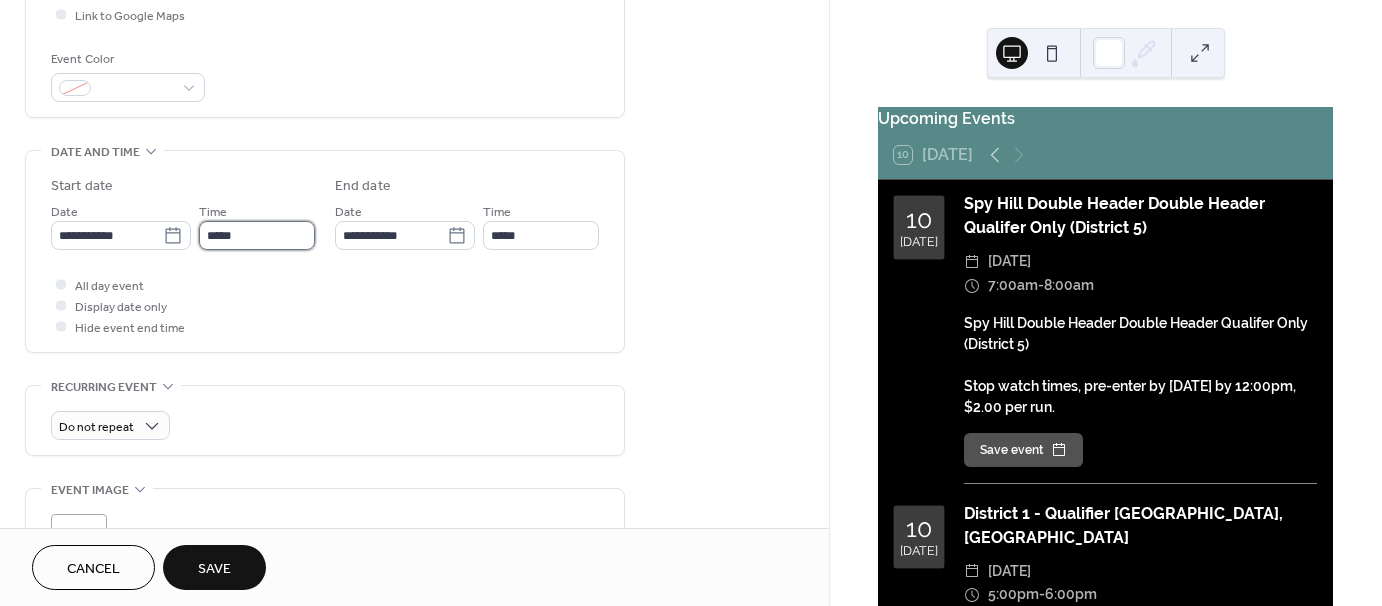 click on "*****" at bounding box center (257, 235) 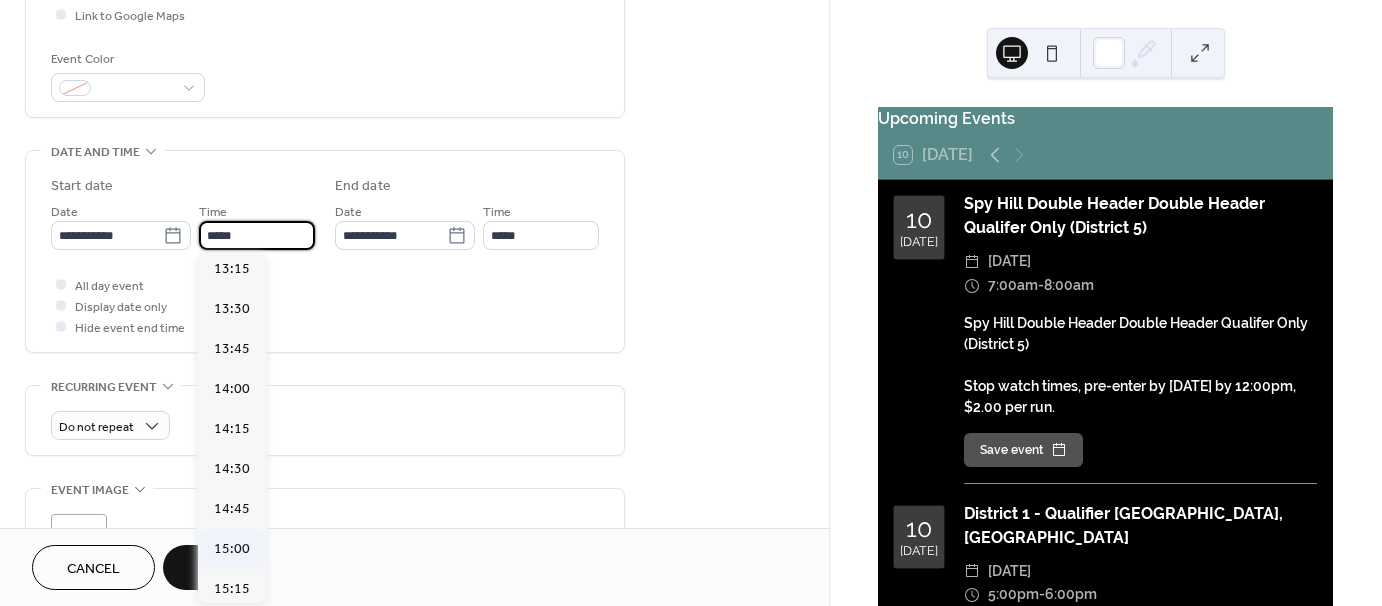 scroll, scrollTop: 2129, scrollLeft: 0, axis: vertical 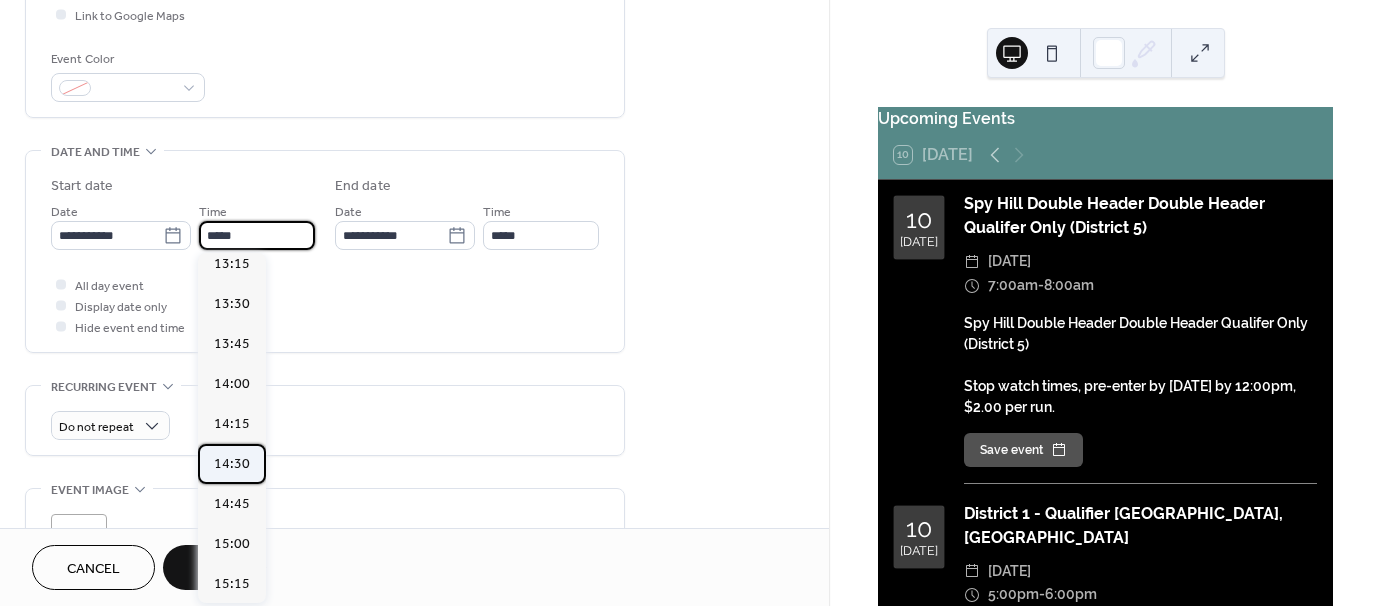 click on "14:30" at bounding box center (232, 464) 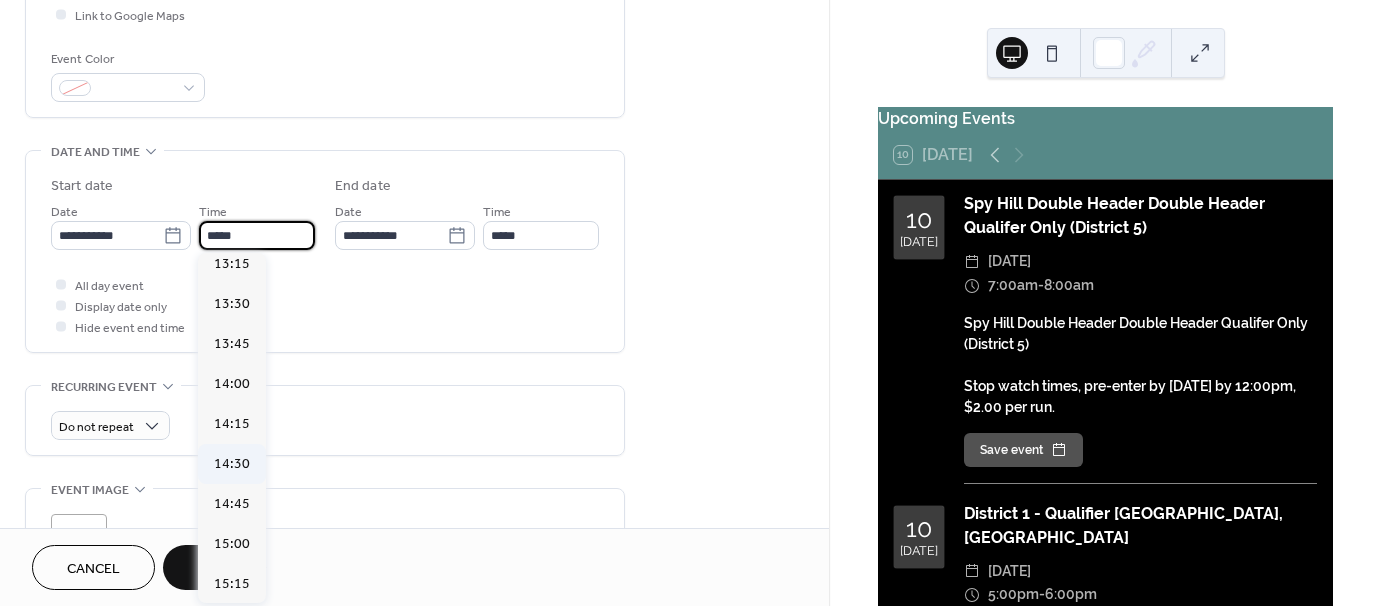 type on "*****" 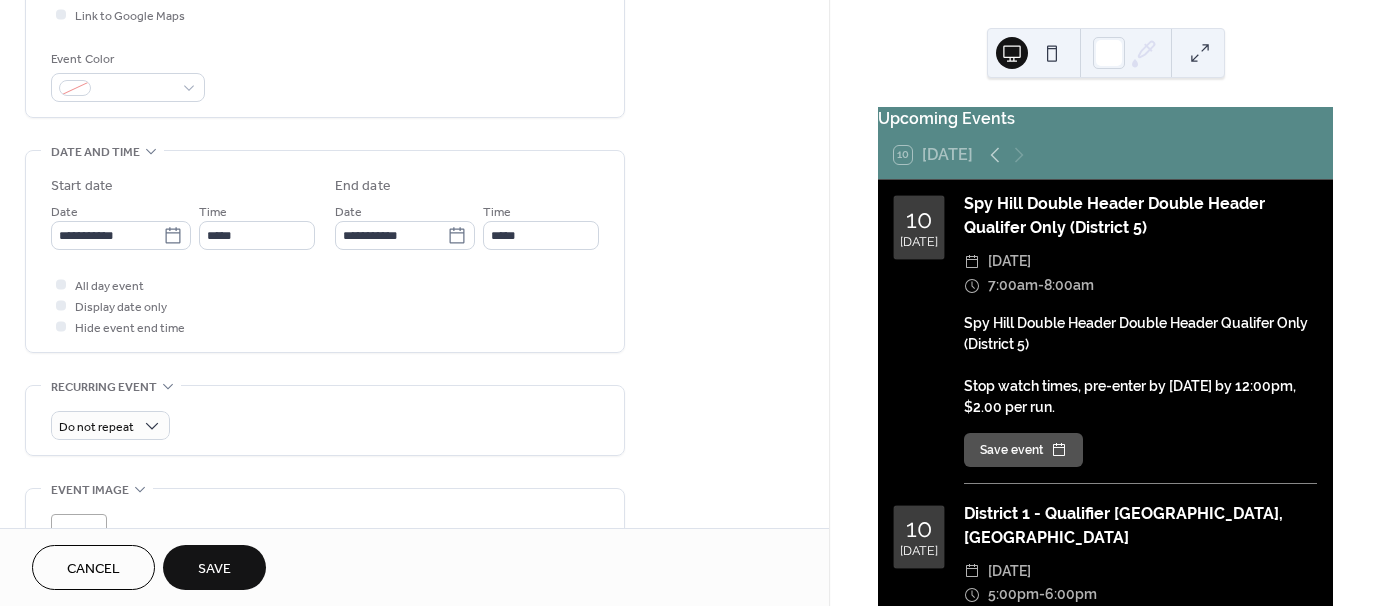 click on "All day event Display date only Hide event end time" at bounding box center (325, 305) 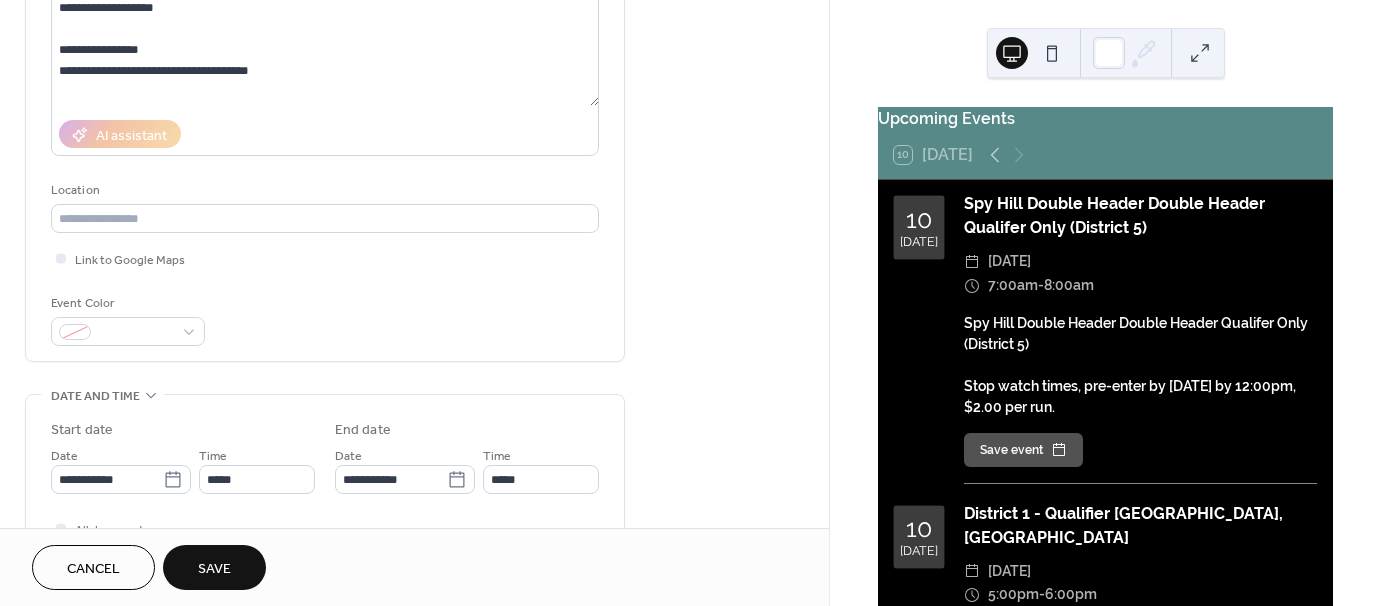 scroll, scrollTop: 197, scrollLeft: 0, axis: vertical 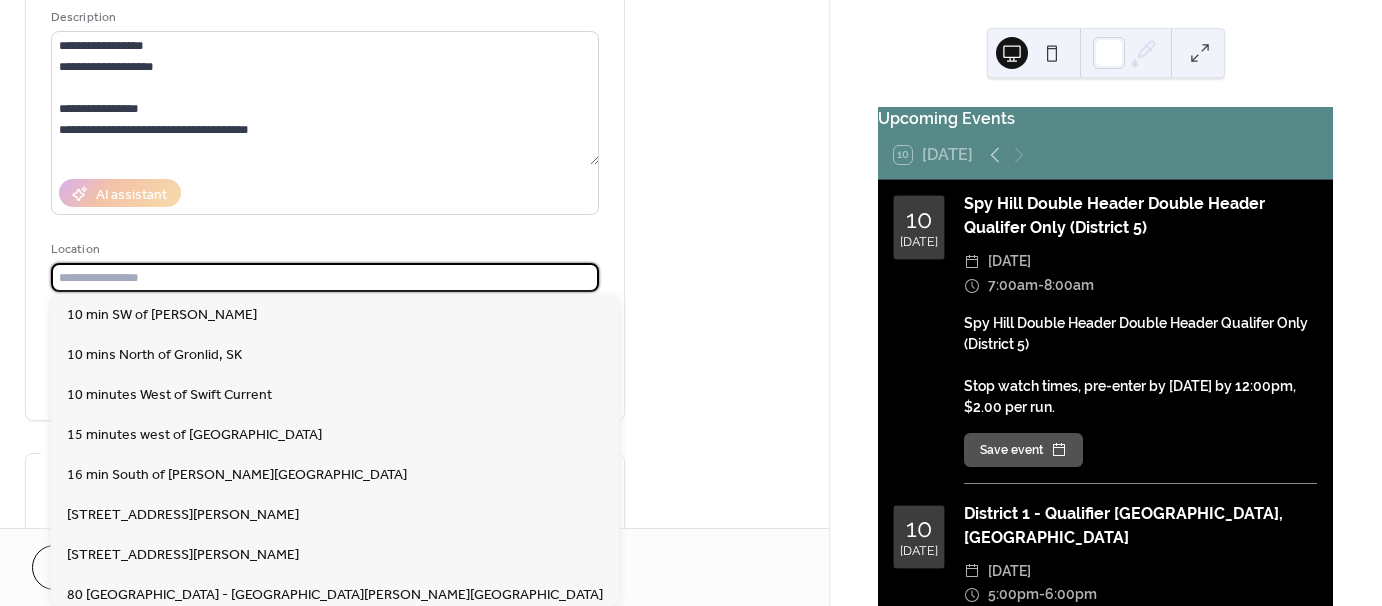 click at bounding box center (325, 277) 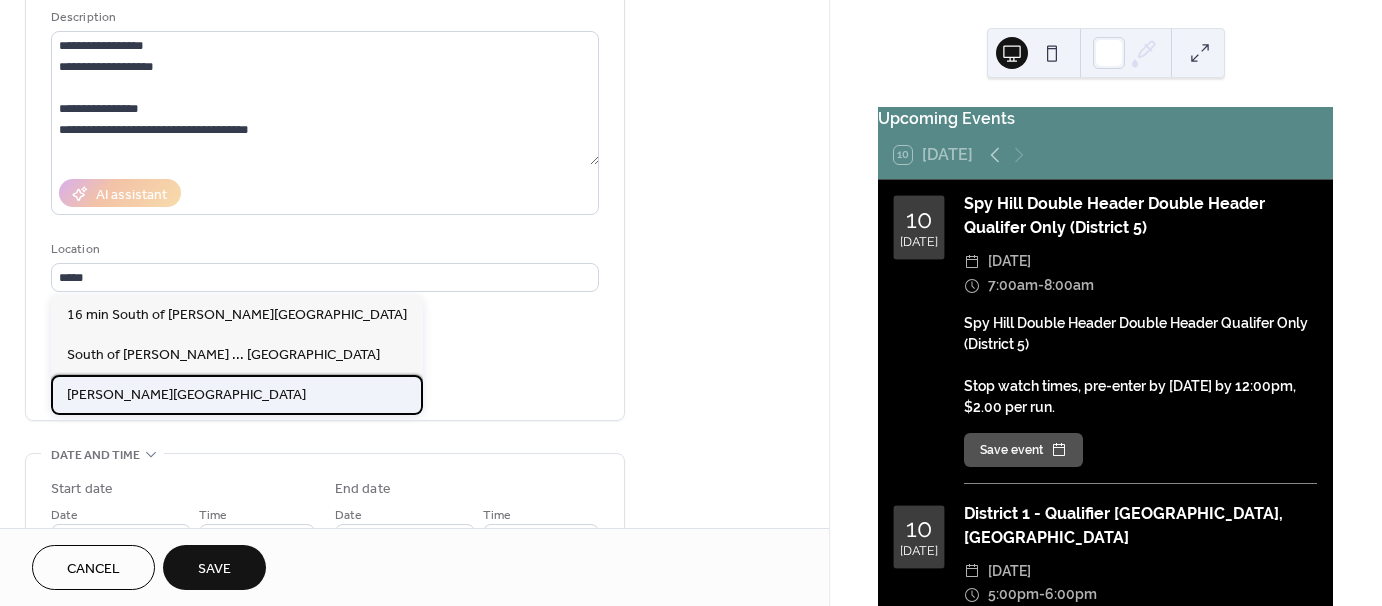 click on "[PERSON_NAME][GEOGRAPHIC_DATA]" at bounding box center (186, 395) 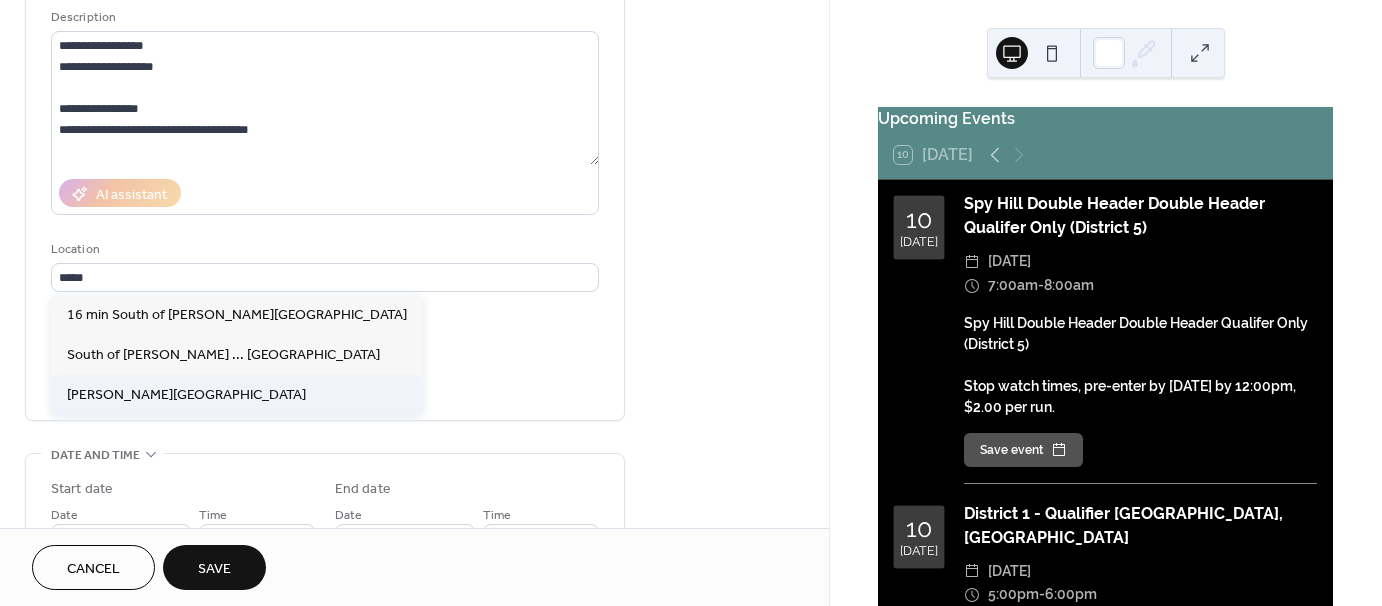 type on "**********" 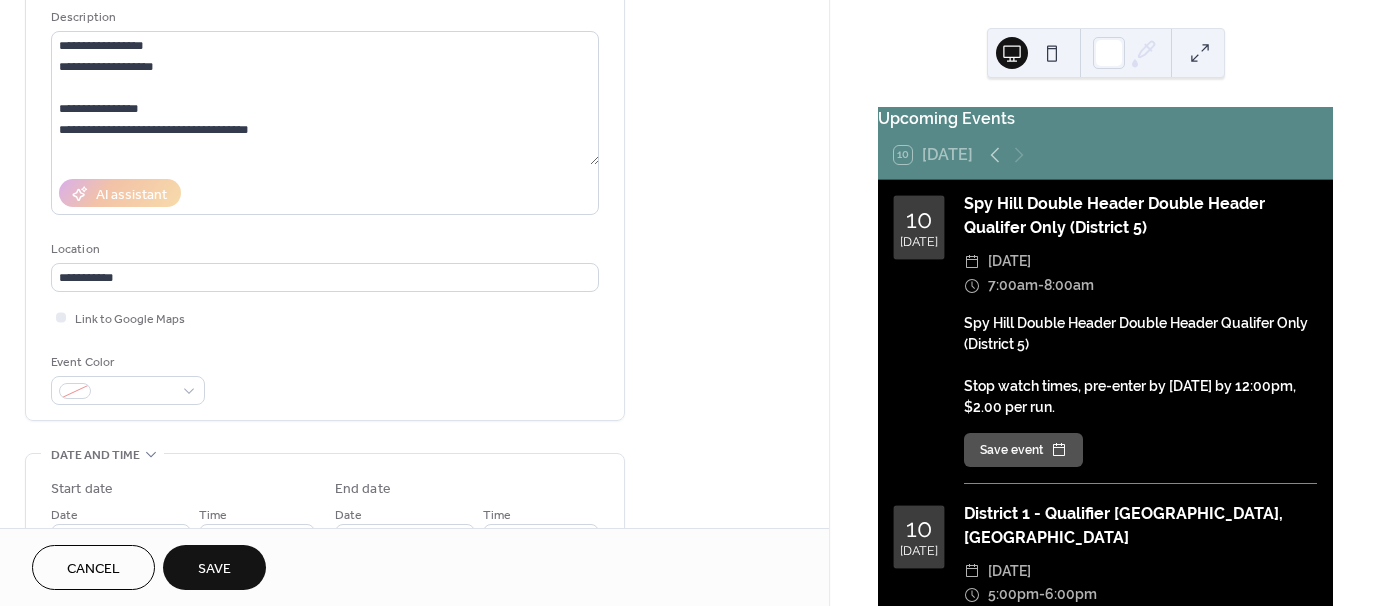 click on "Save" at bounding box center (214, 567) 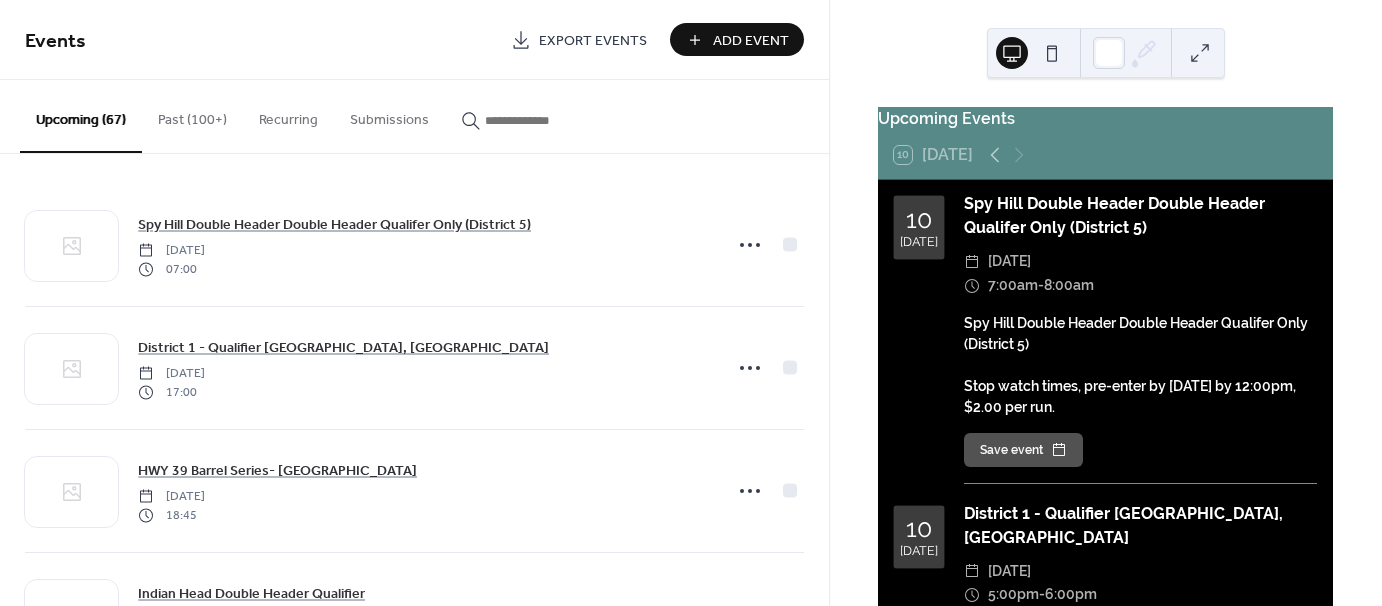 click on "Add Event" at bounding box center (751, 41) 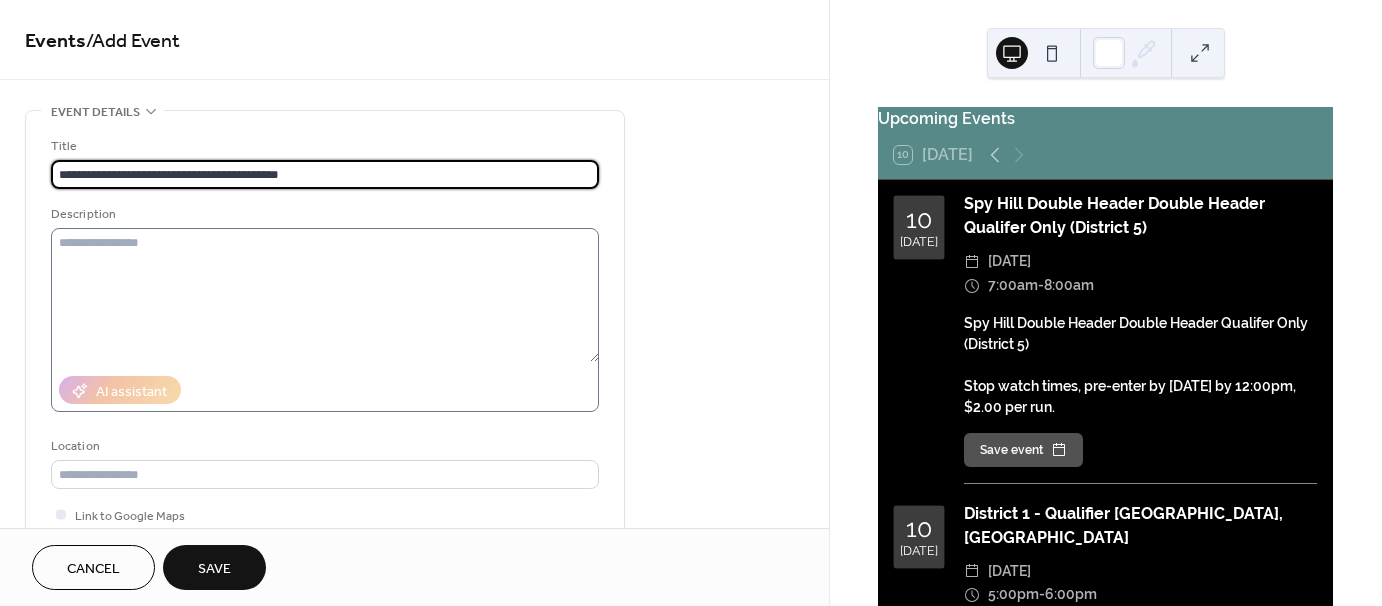type on "**********" 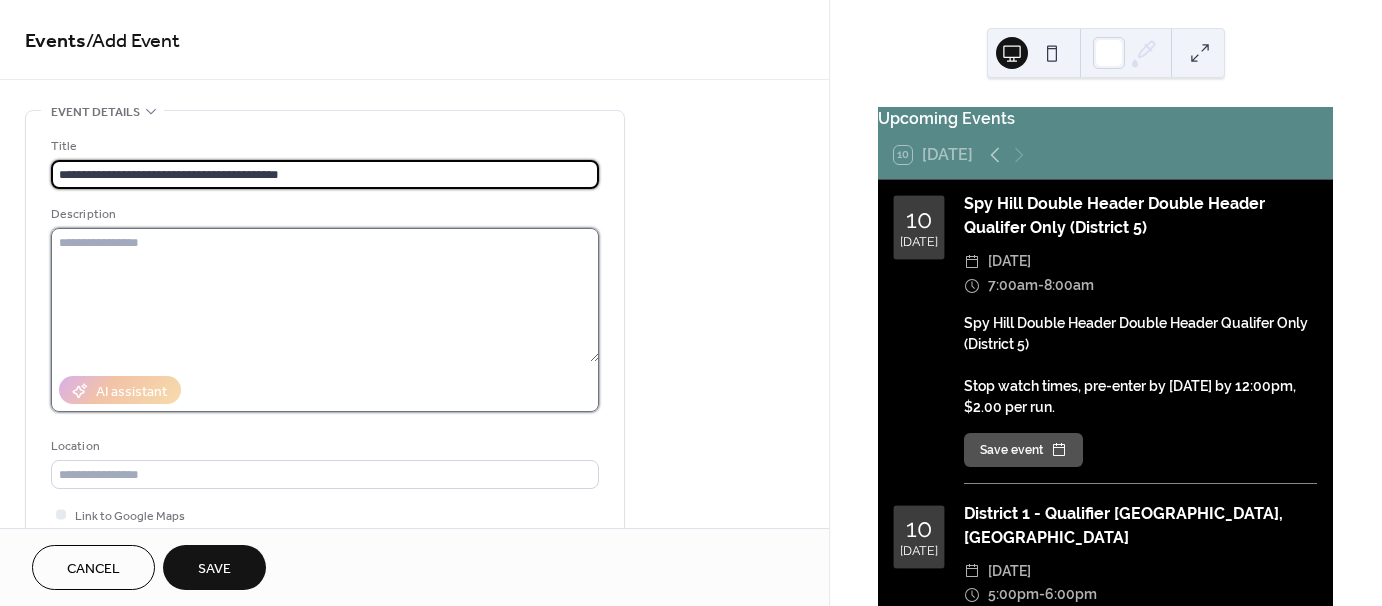 click at bounding box center (325, 295) 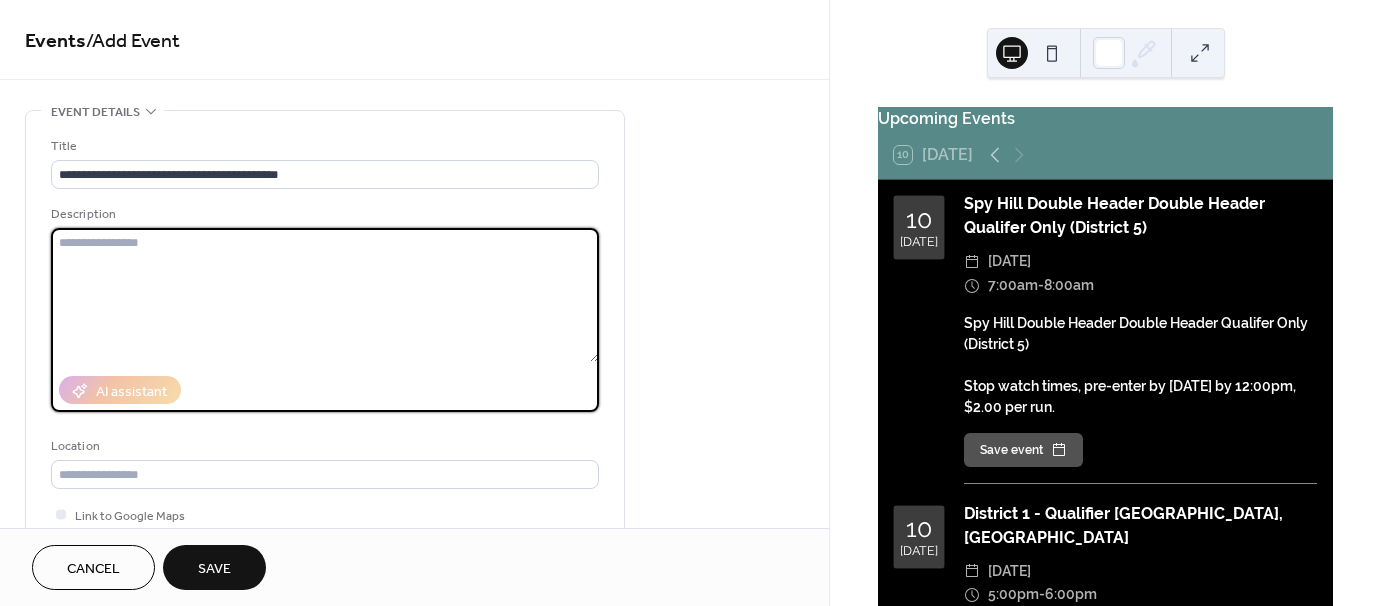 paste on "**********" 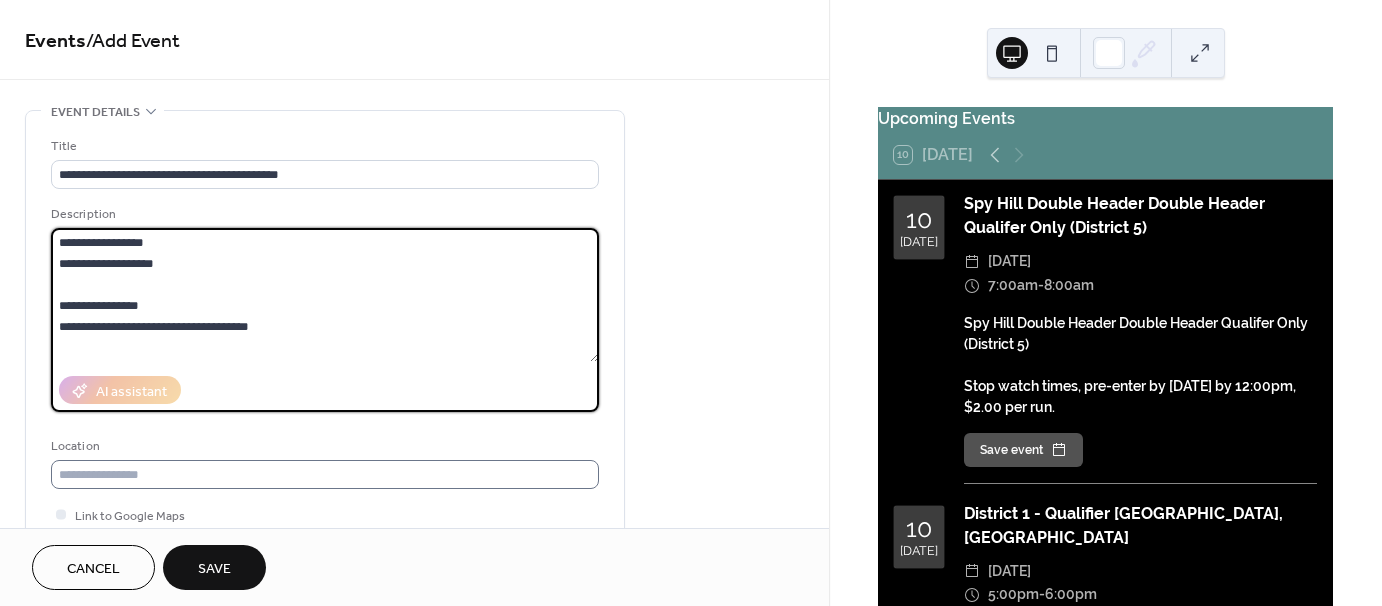 type on "**********" 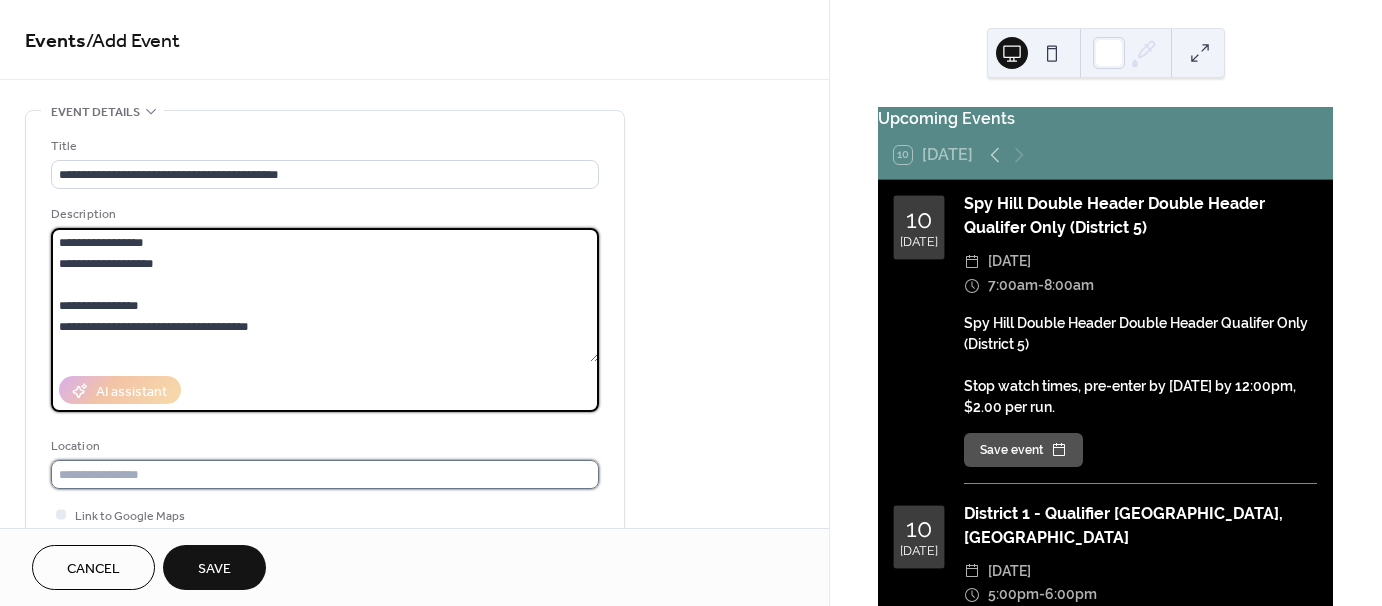 click at bounding box center (325, 474) 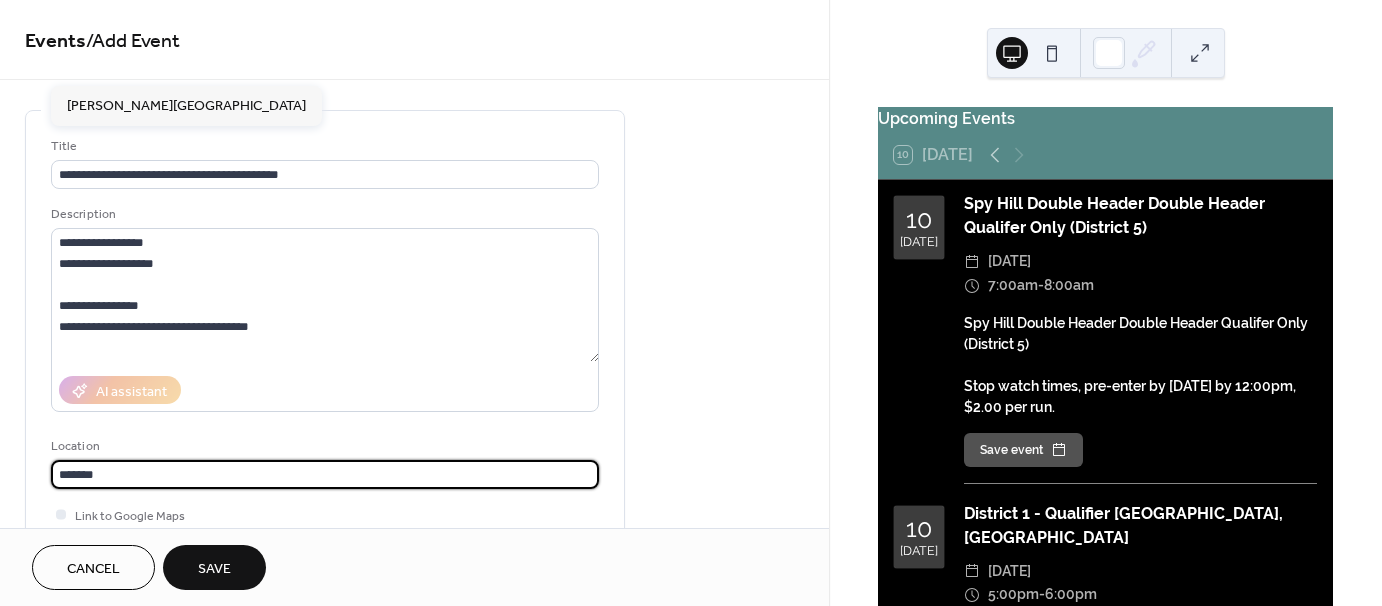 click on "*******" at bounding box center [325, 474] 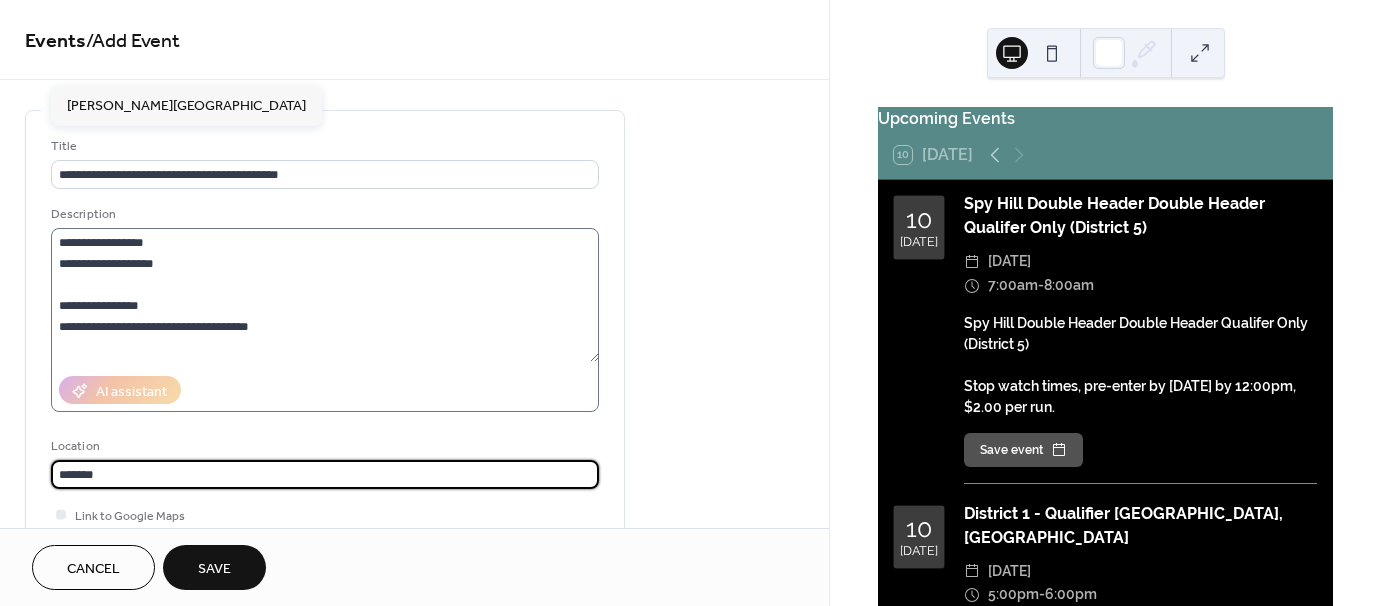 type on "*******" 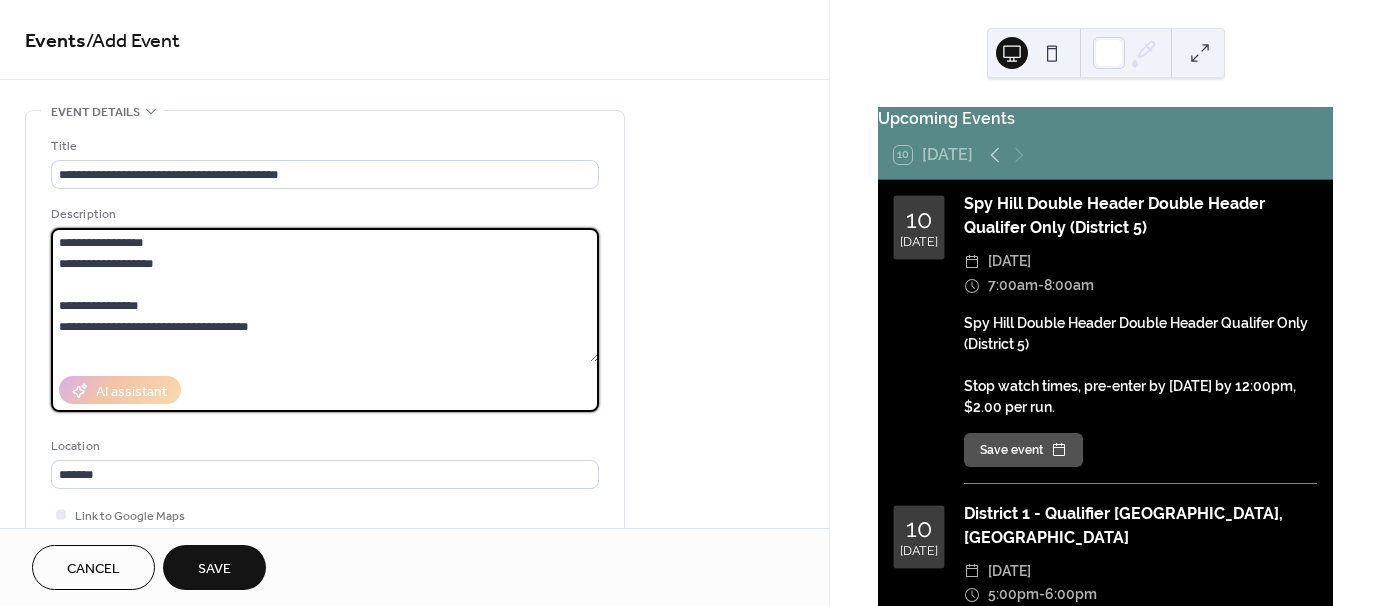click on "**********" at bounding box center (325, 295) 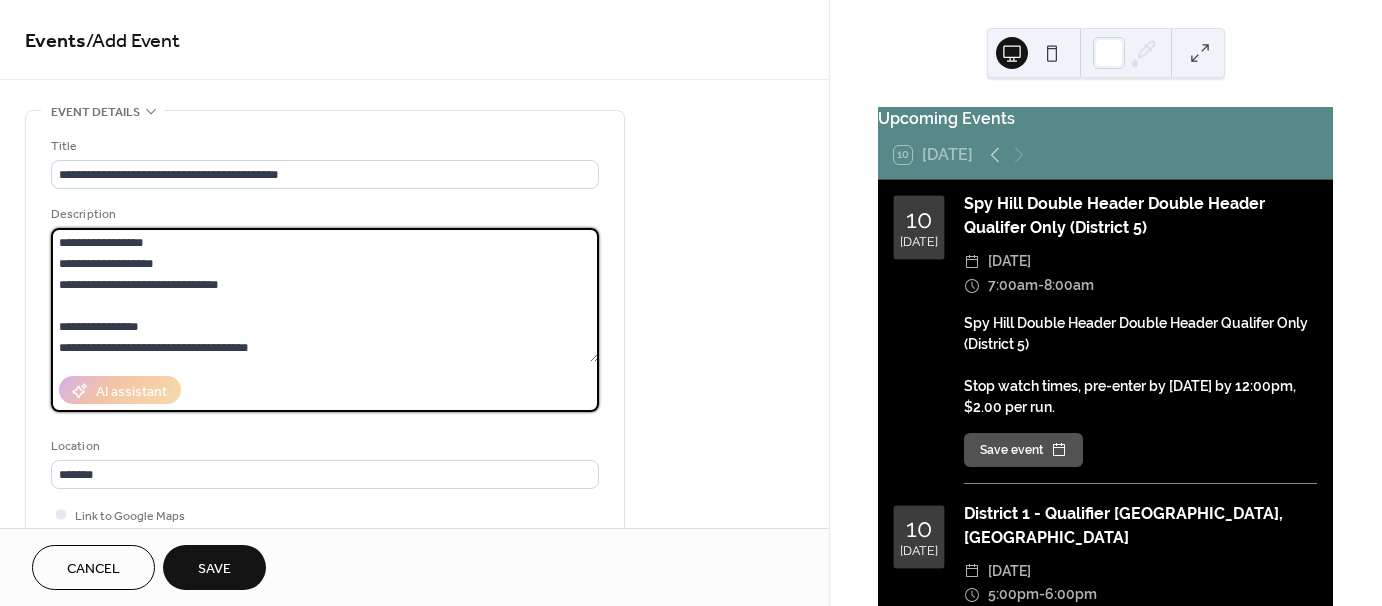 drag, startPoint x: 217, startPoint y: 282, endPoint x: 39, endPoint y: 275, distance: 178.13759 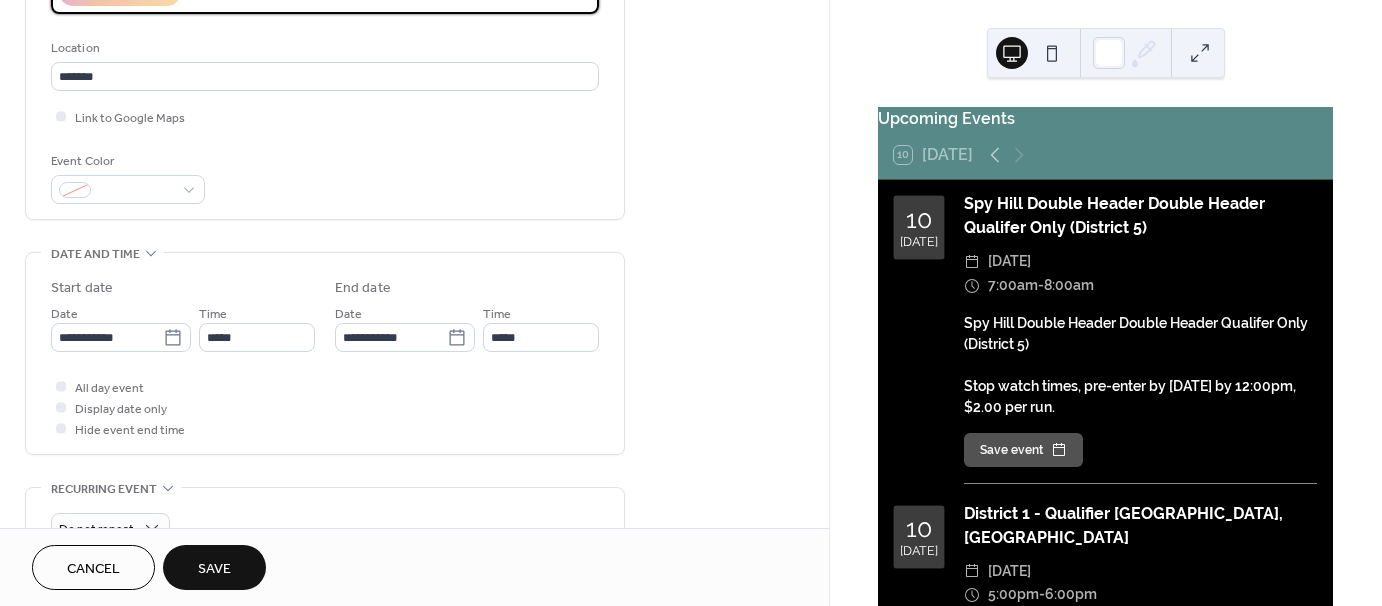 scroll, scrollTop: 400, scrollLeft: 0, axis: vertical 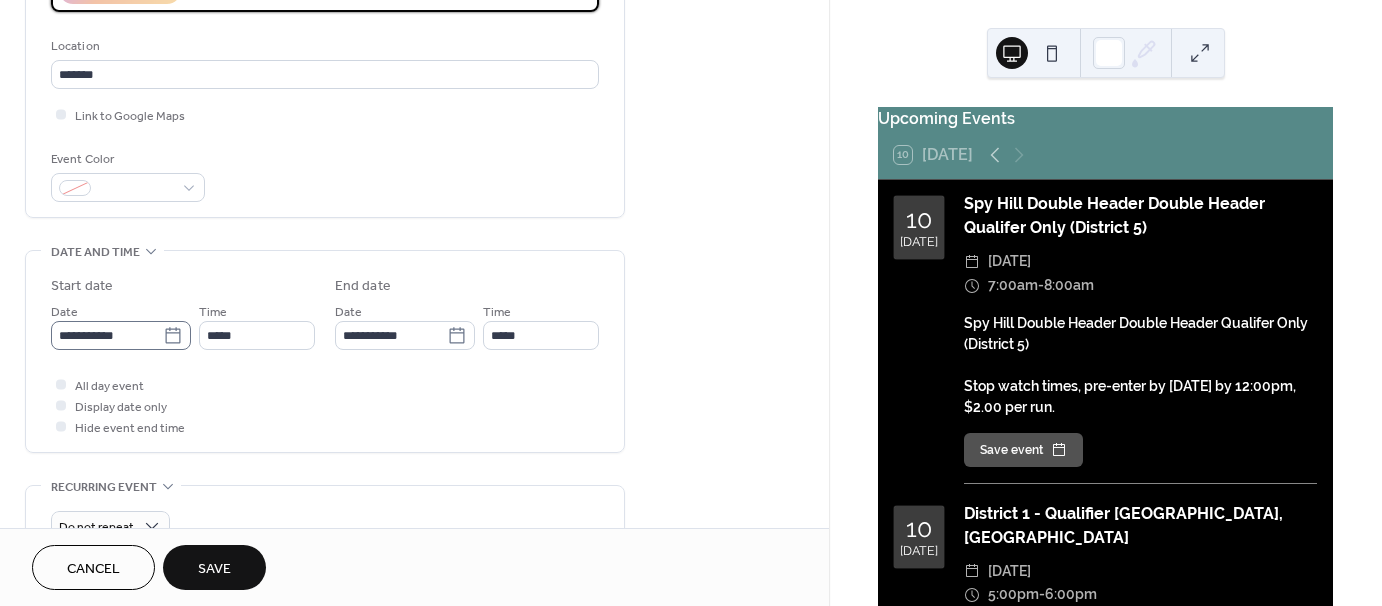 type on "**********" 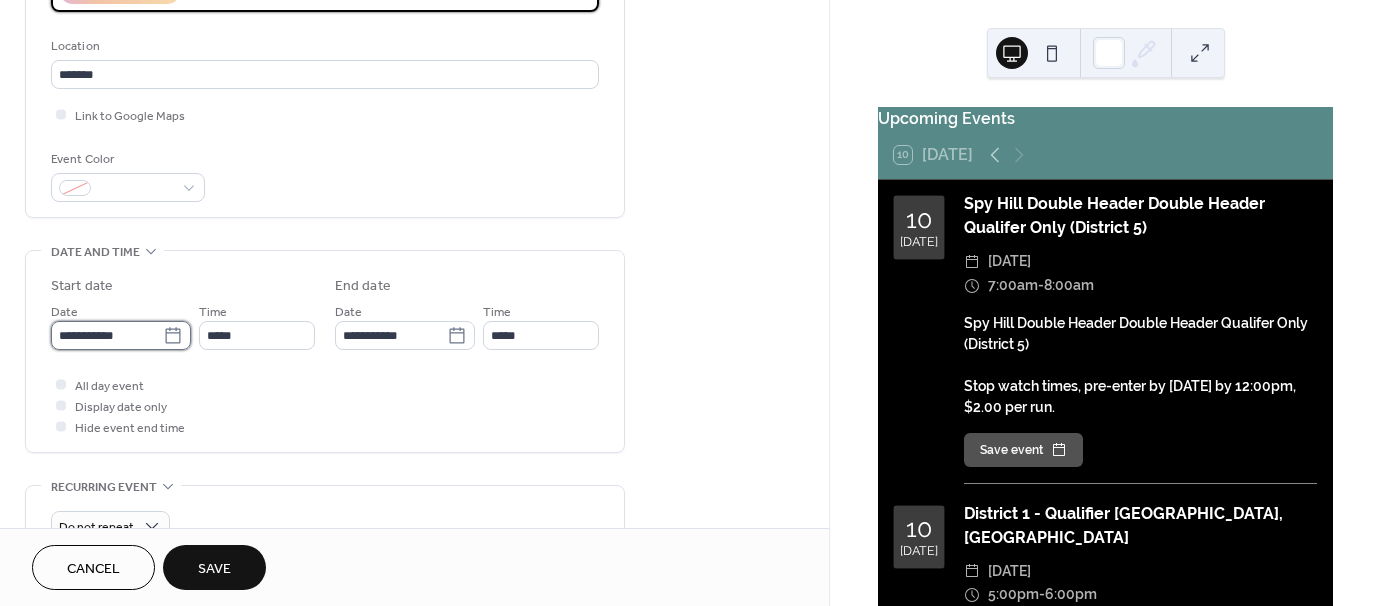 click on "**********" at bounding box center [107, 335] 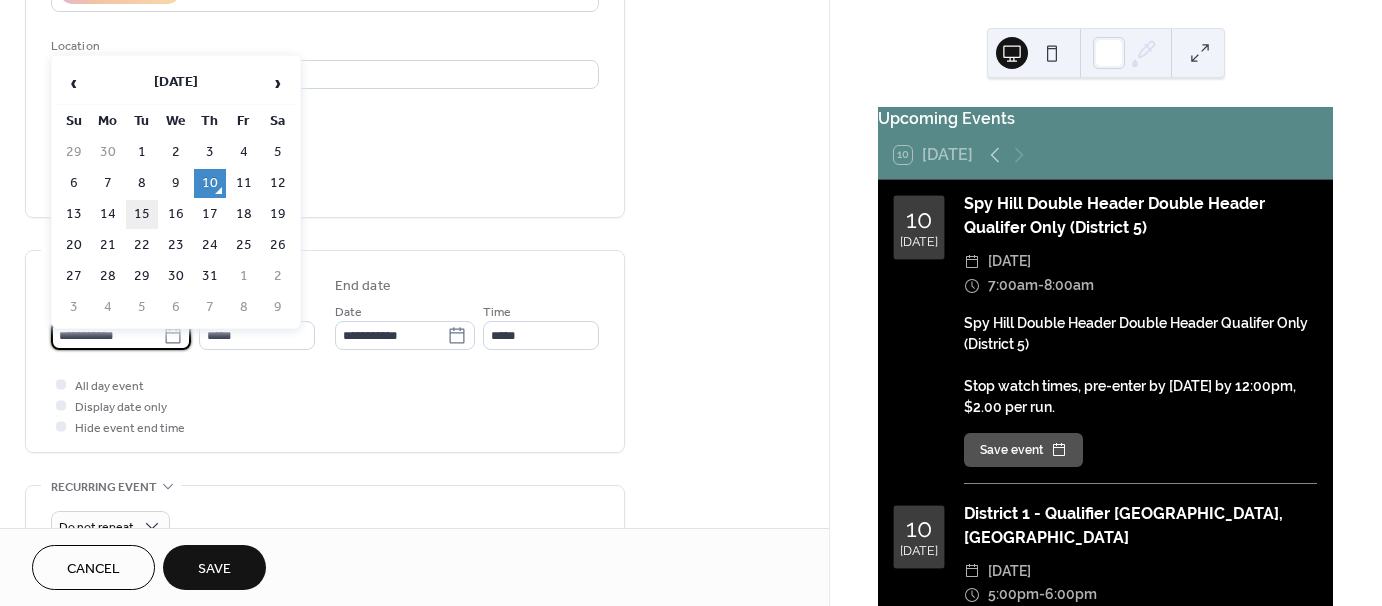 click on "15" at bounding box center (142, 214) 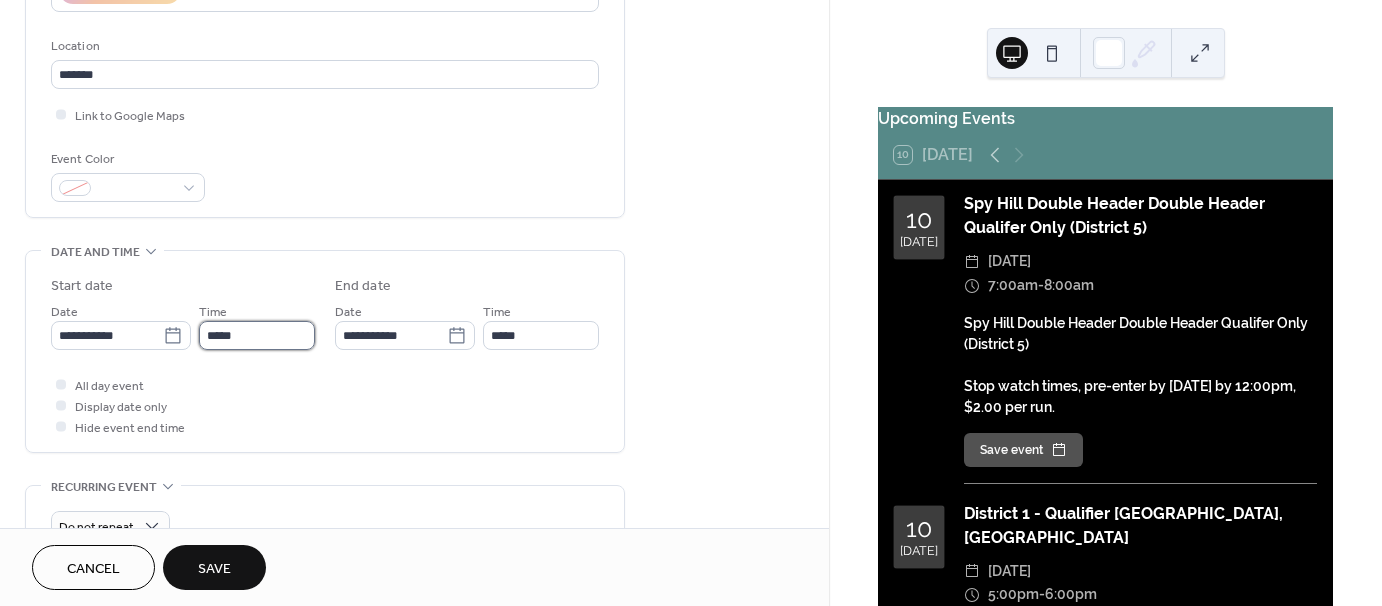 click on "*****" at bounding box center (257, 335) 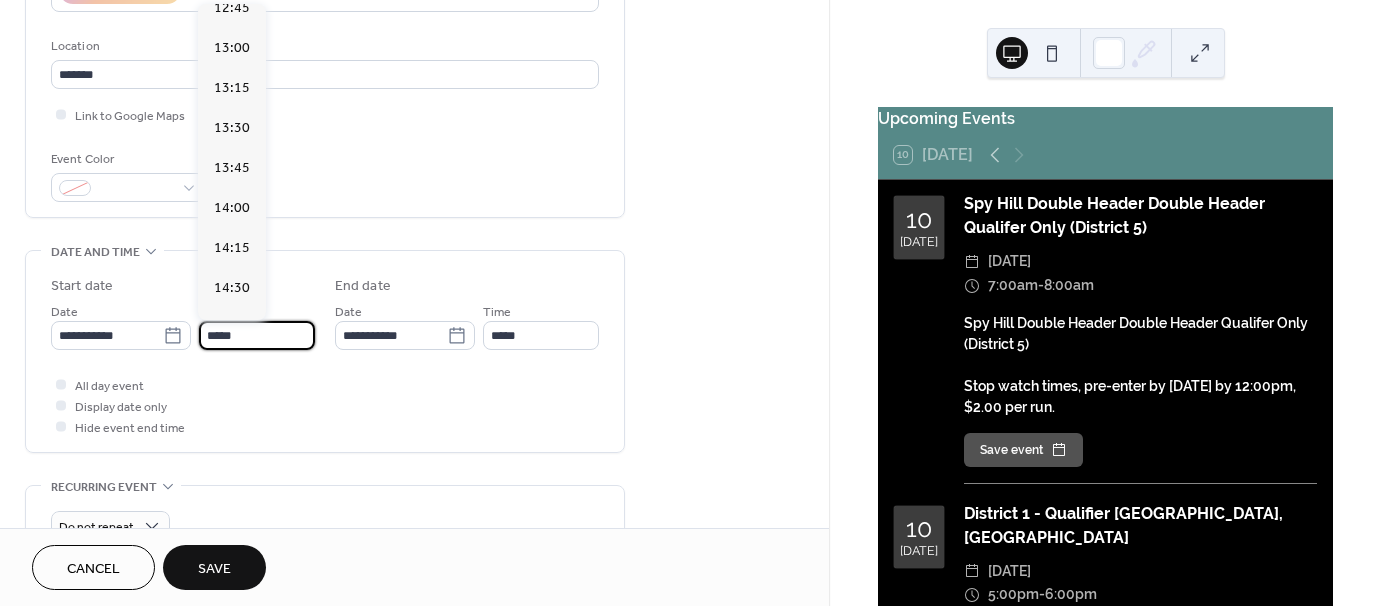 scroll, scrollTop: 2229, scrollLeft: 0, axis: vertical 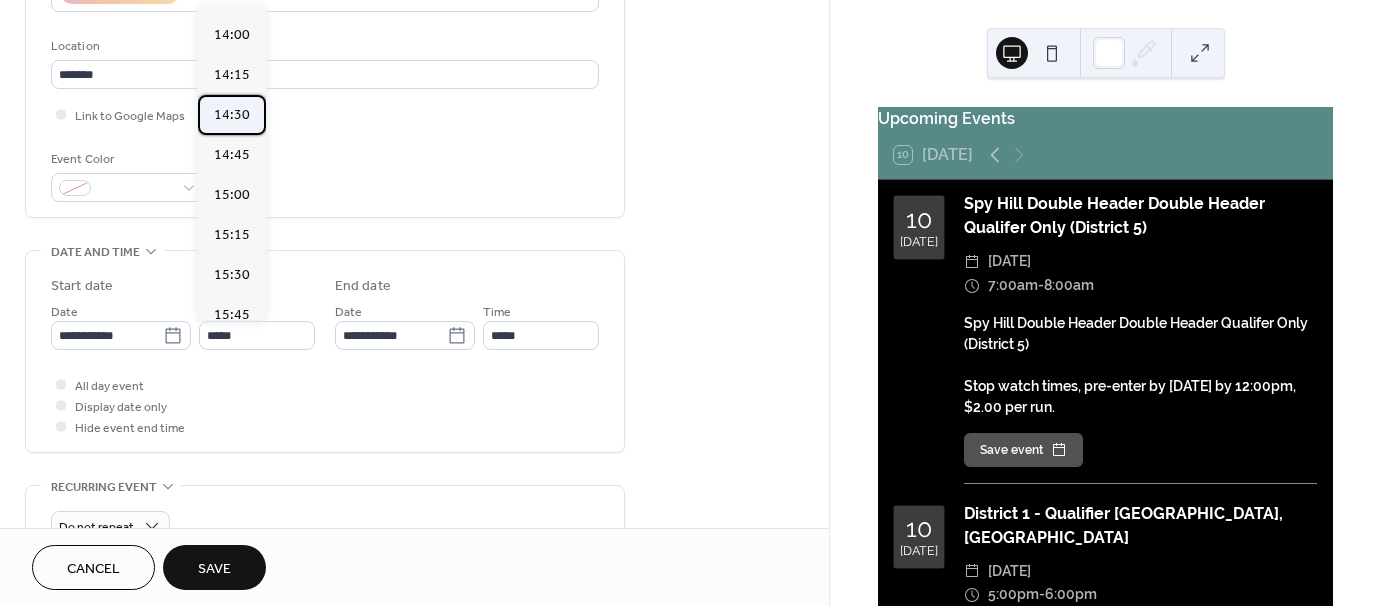 click on "14:30" at bounding box center (232, 115) 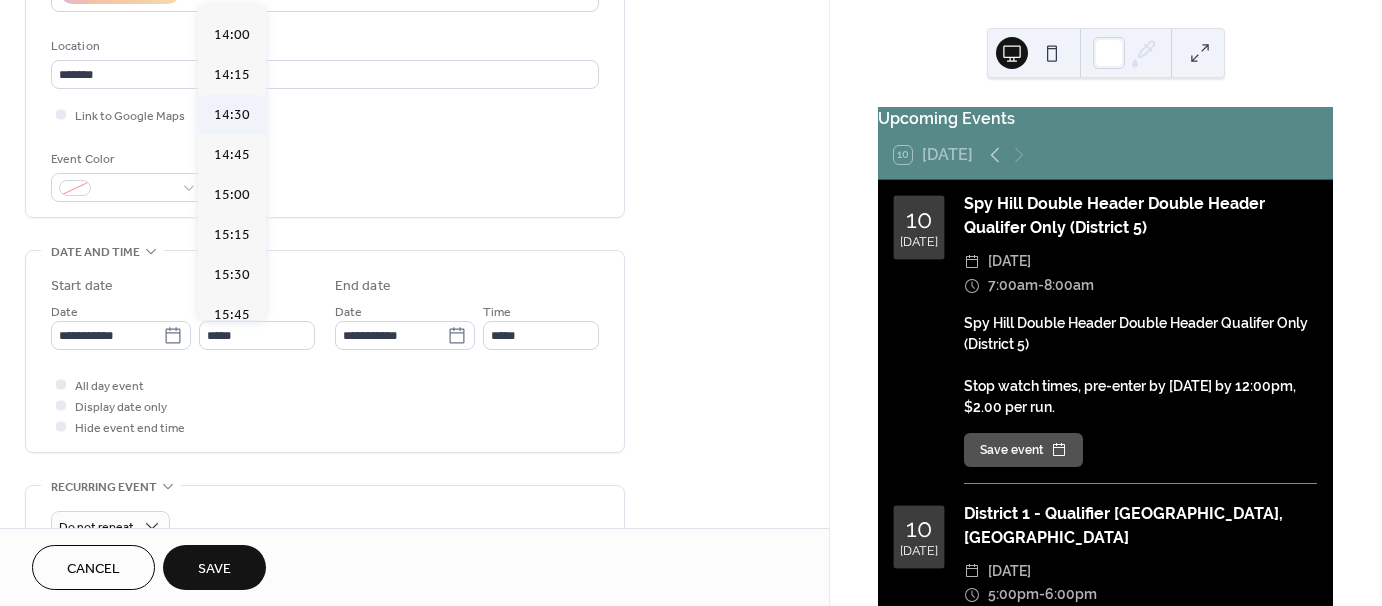 type on "*****" 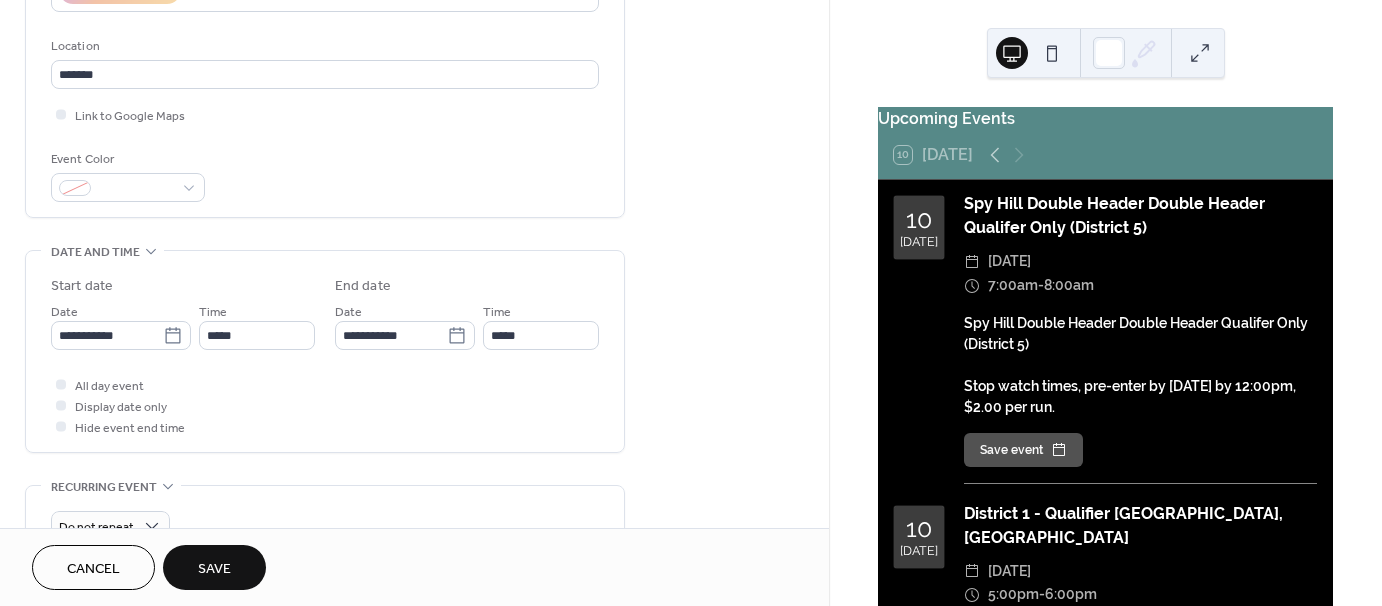 click on "All day event Display date only Hide event end time" at bounding box center [325, 405] 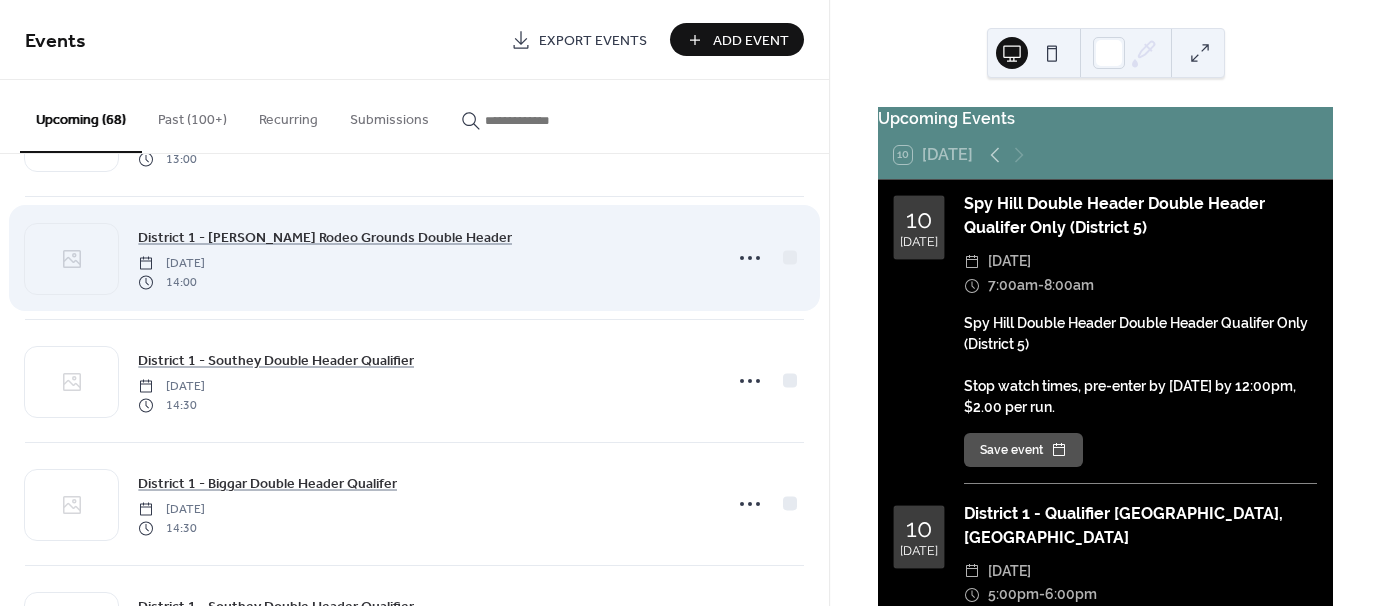 scroll, scrollTop: 1400, scrollLeft: 0, axis: vertical 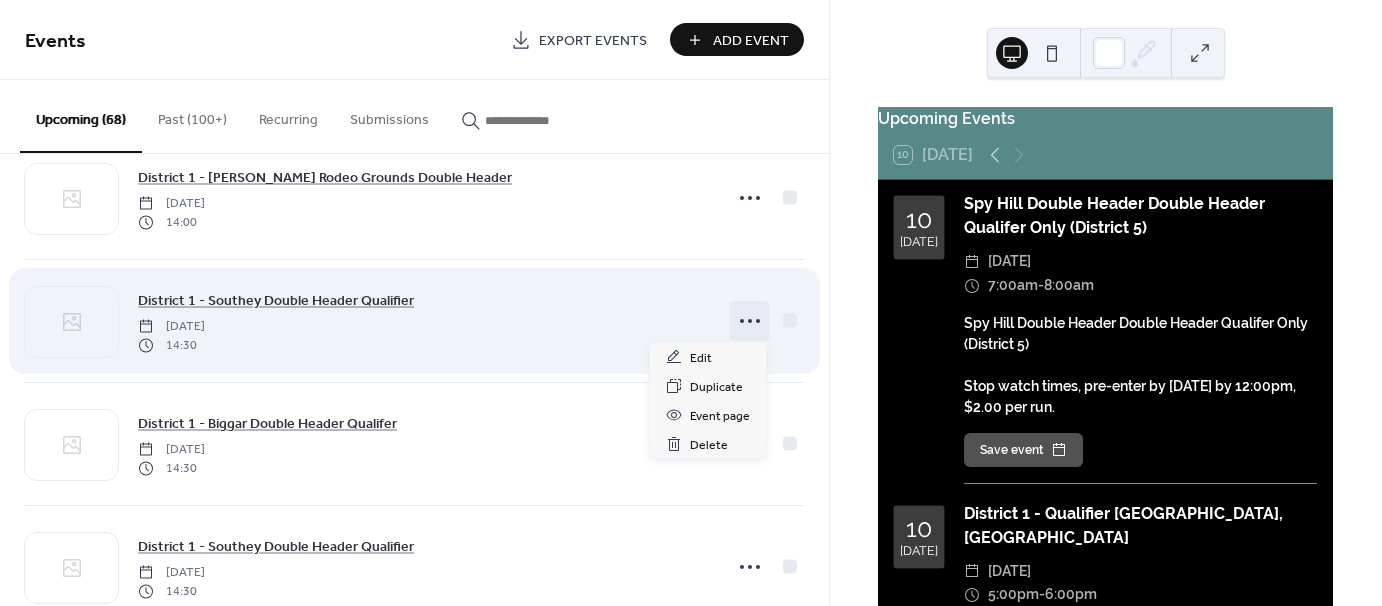 click 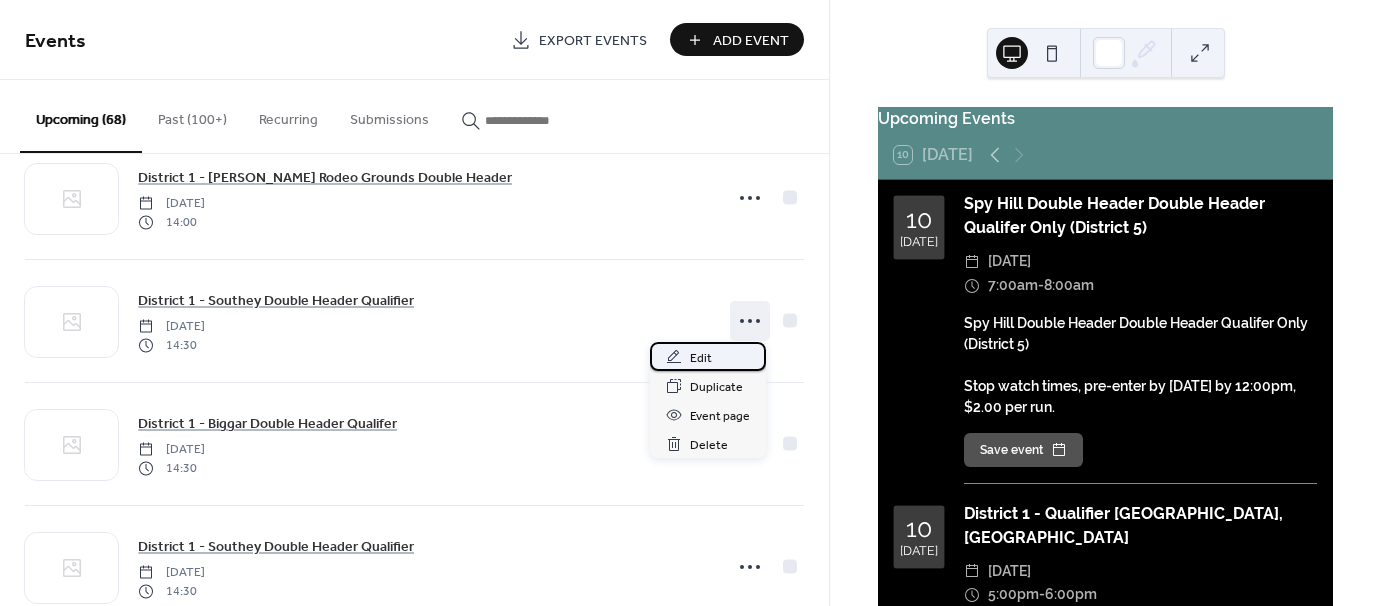 click on "Edit" at bounding box center (701, 358) 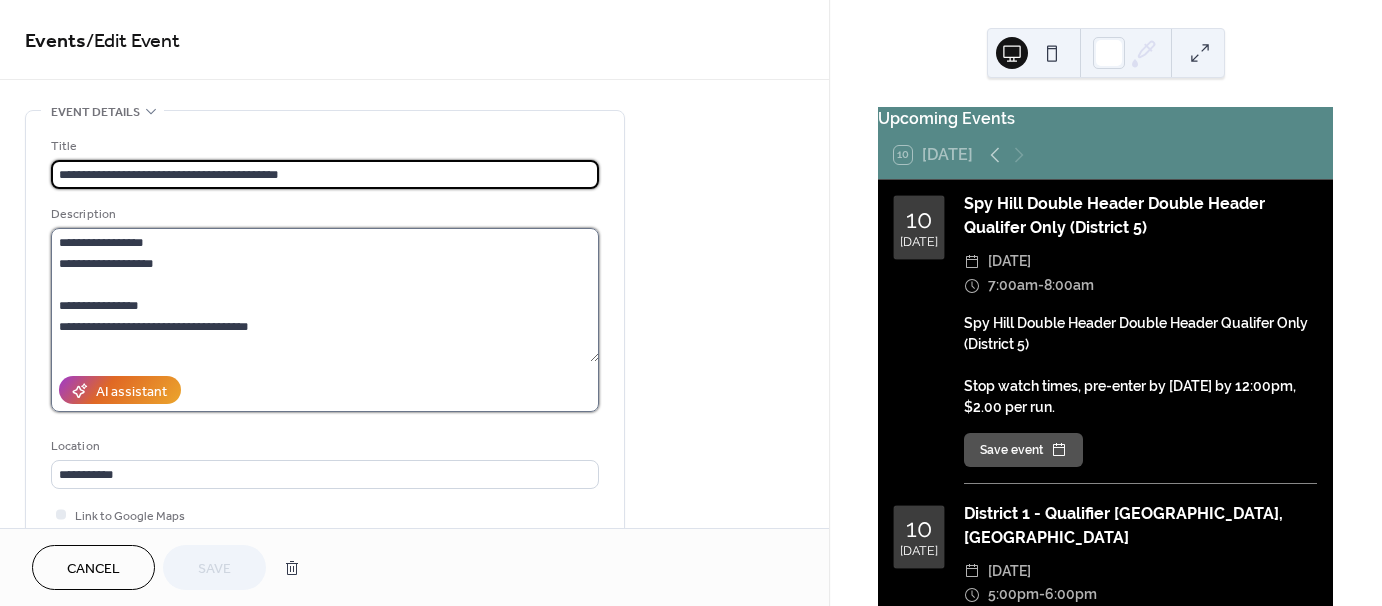 click on "**********" at bounding box center [325, 295] 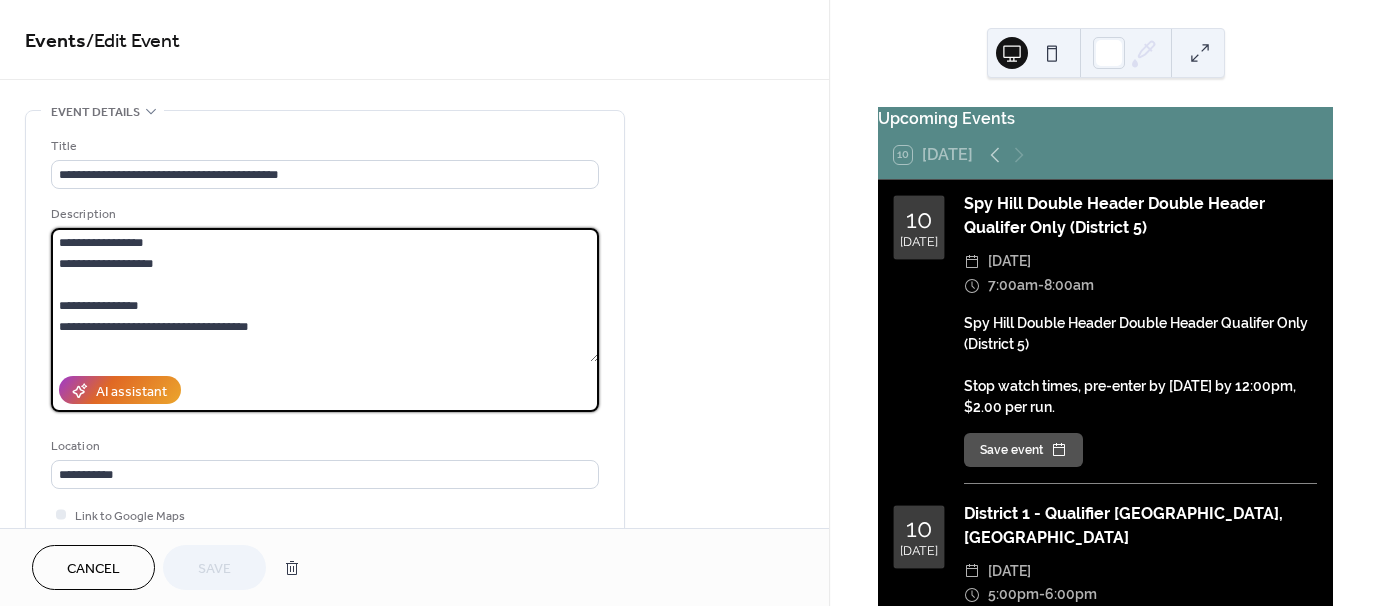 paste on "**********" 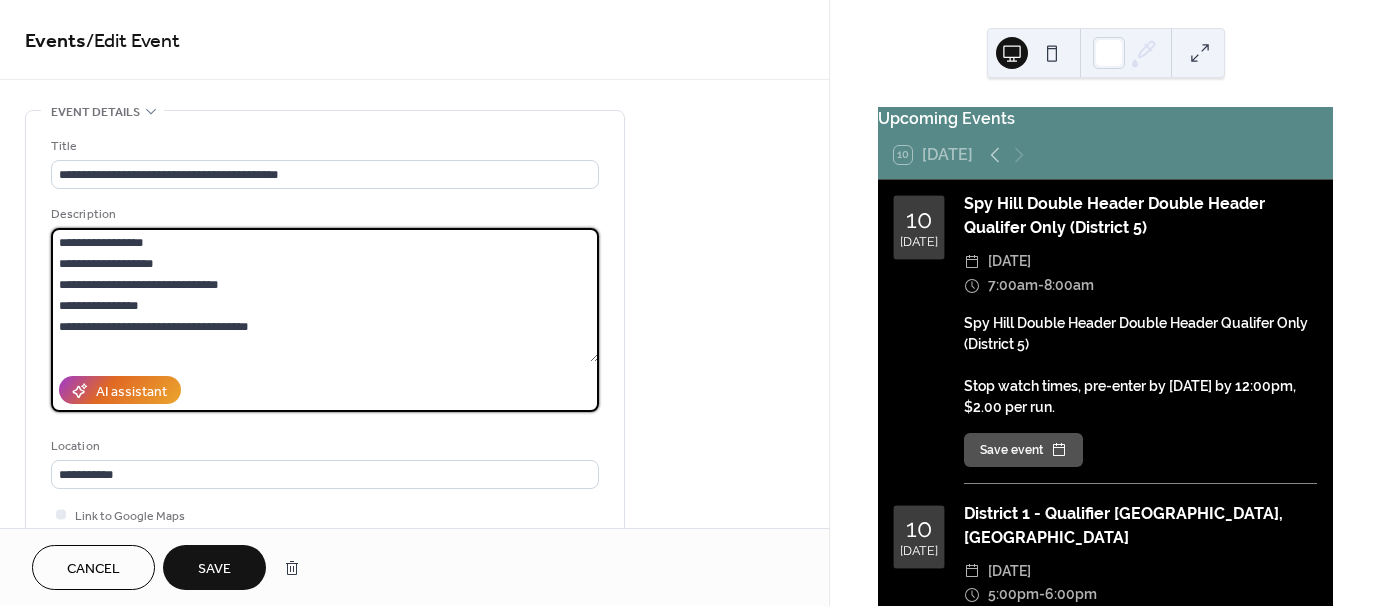 click on "**********" at bounding box center [325, 295] 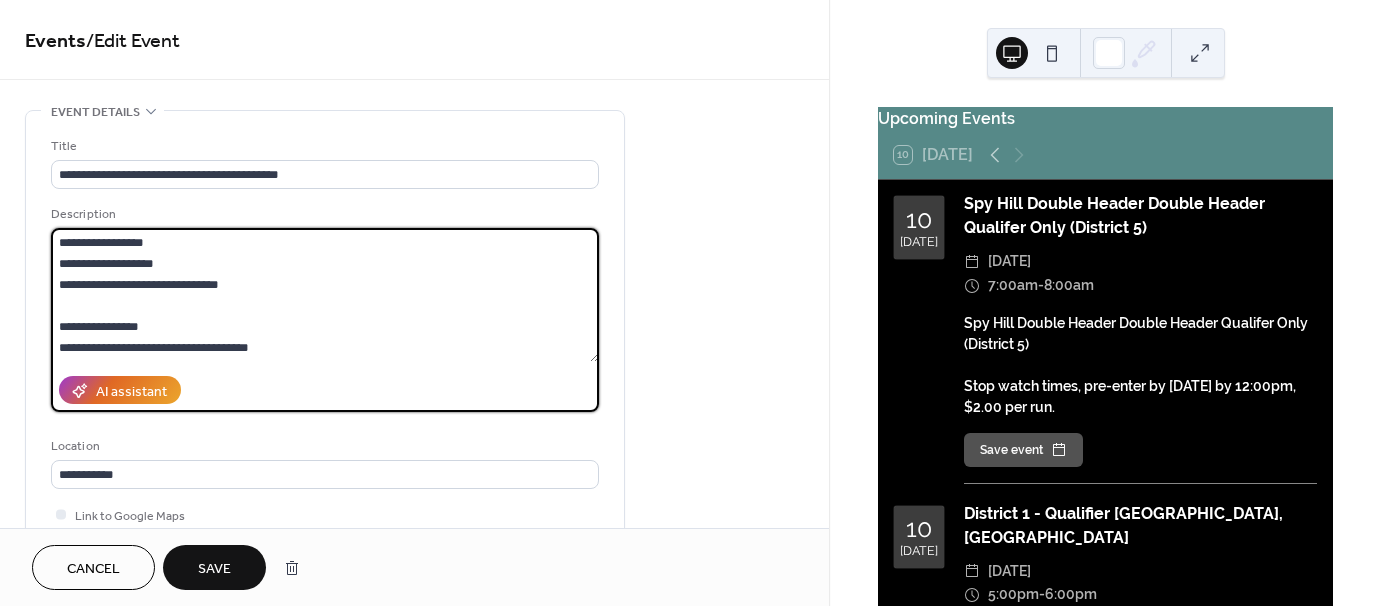 type on "**********" 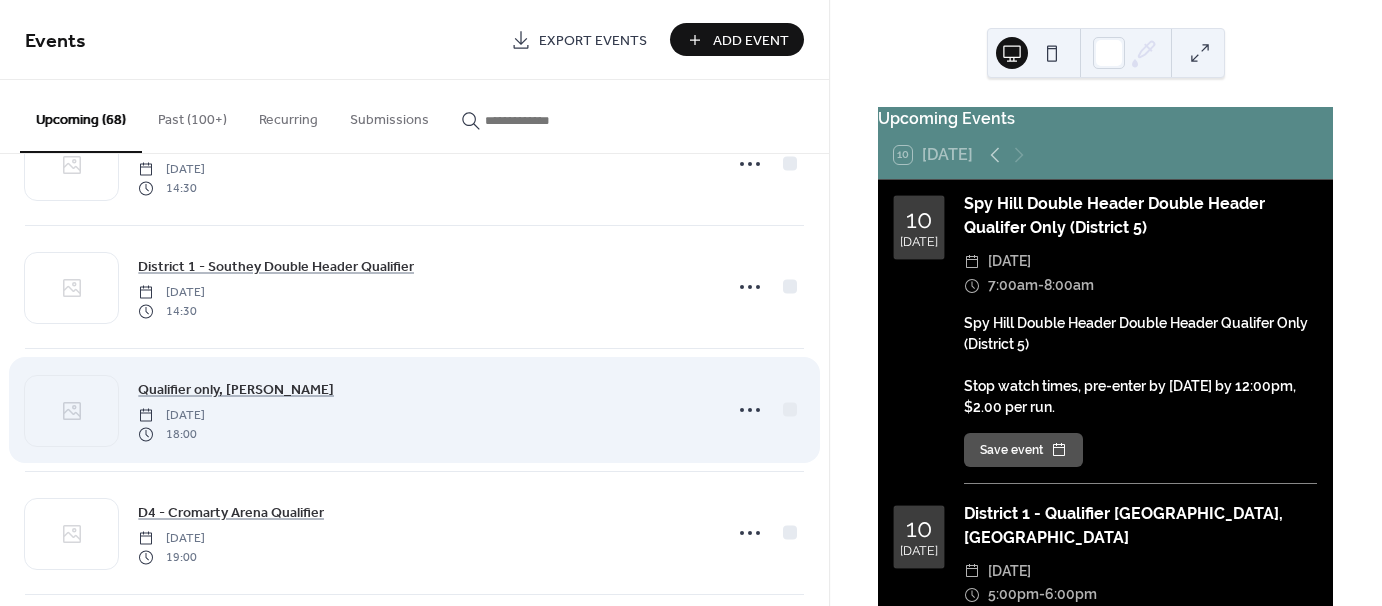scroll, scrollTop: 1600, scrollLeft: 0, axis: vertical 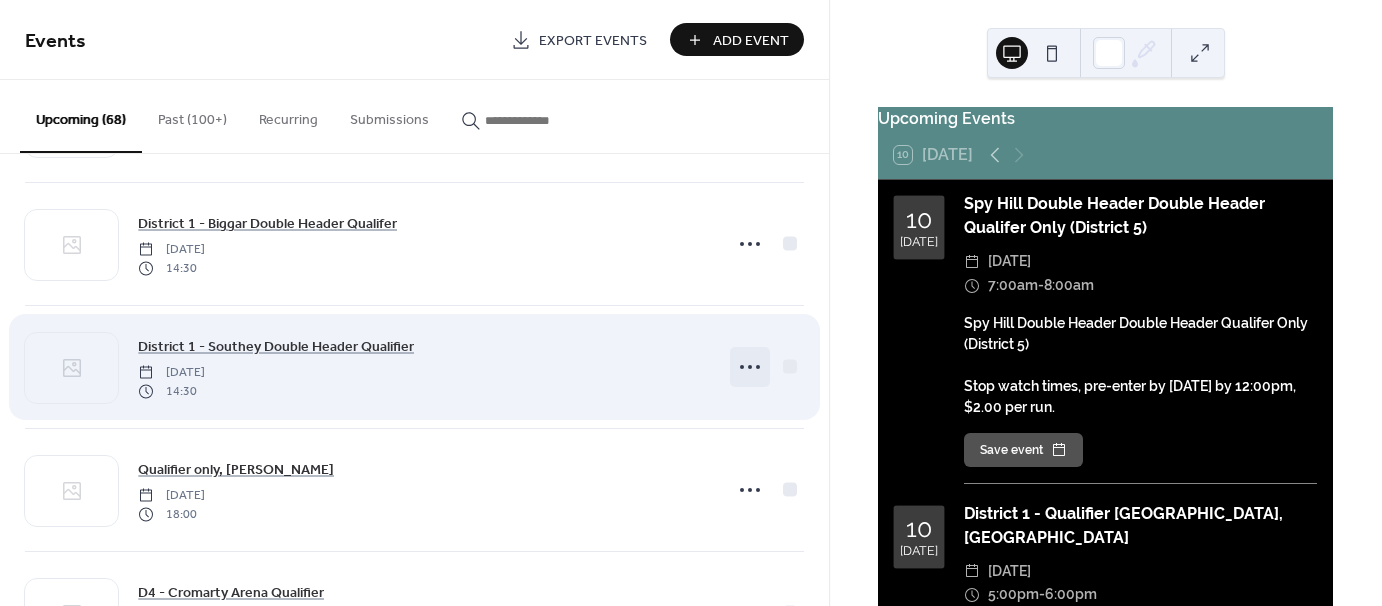 click 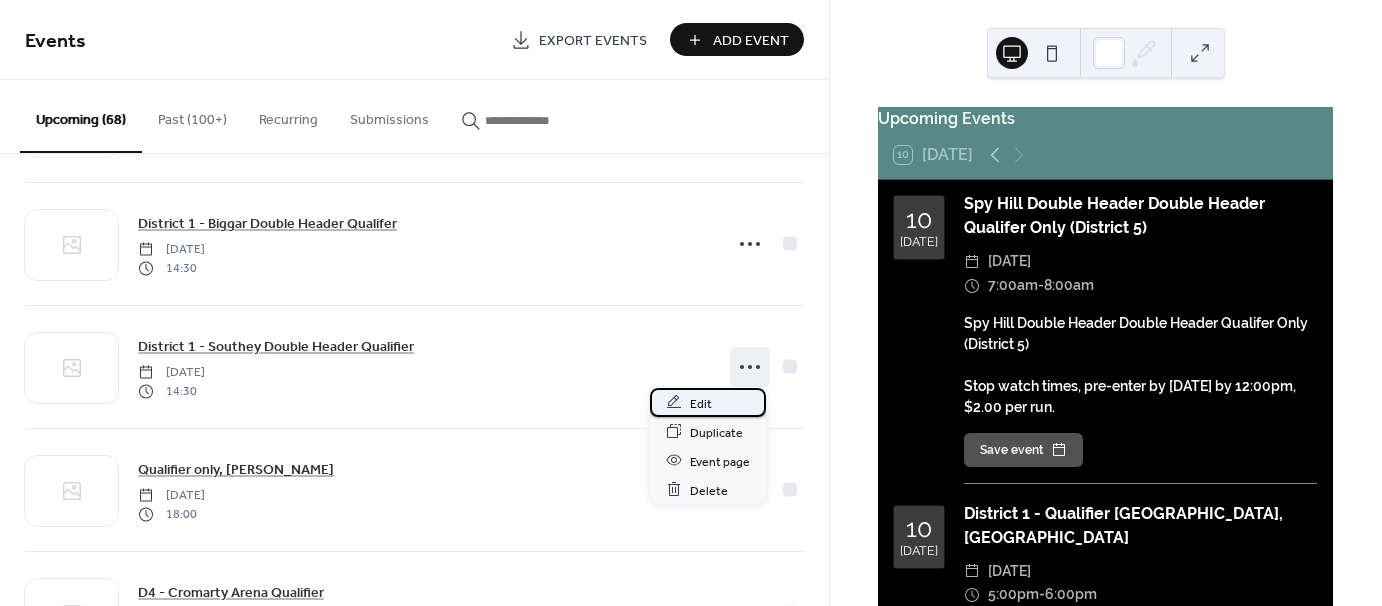click on "Edit" at bounding box center [708, 402] 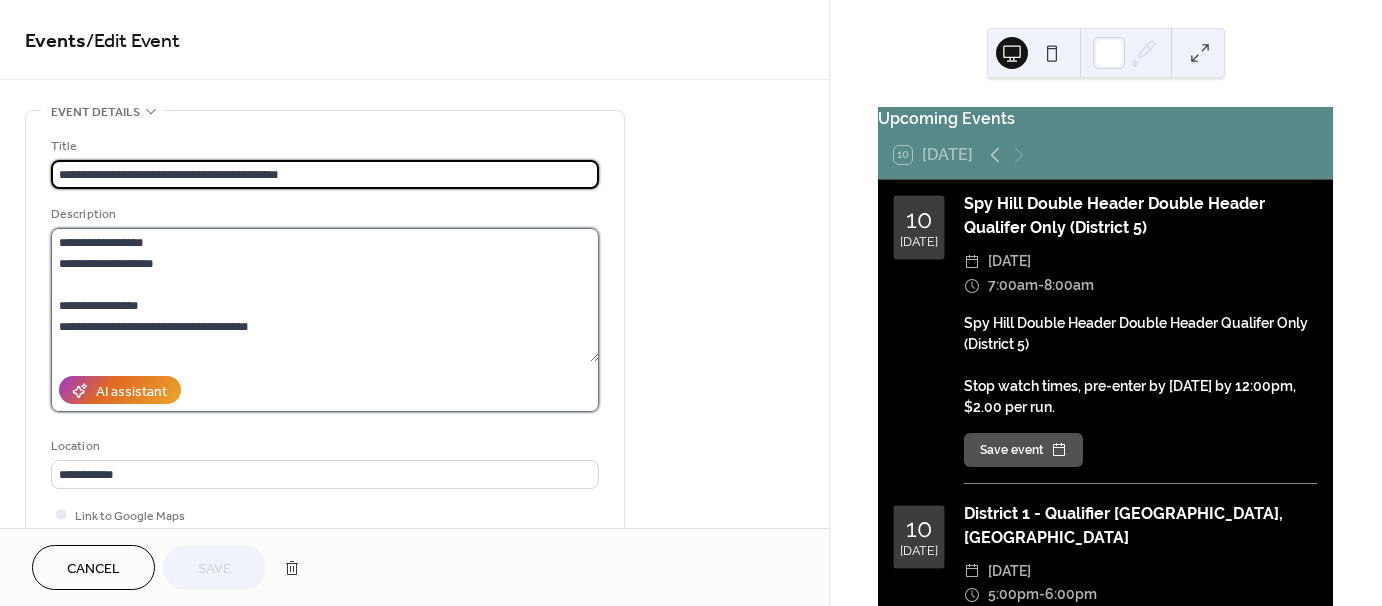 click on "**********" at bounding box center (325, 295) 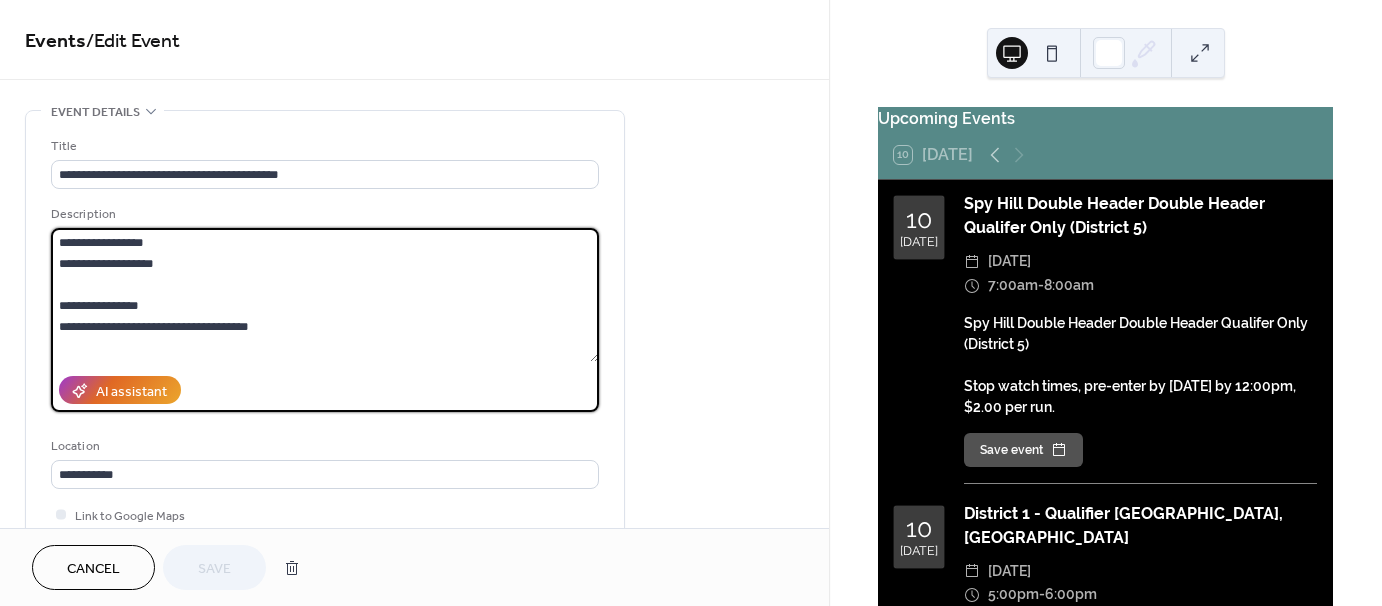 paste on "**********" 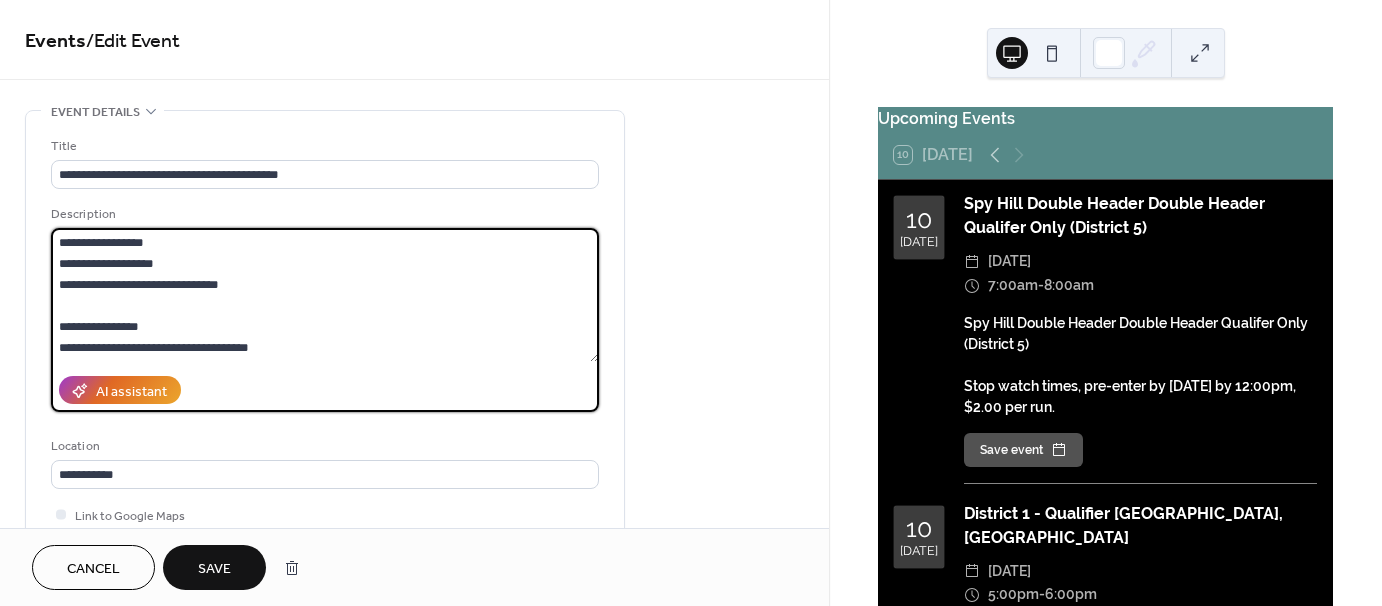 type on "**********" 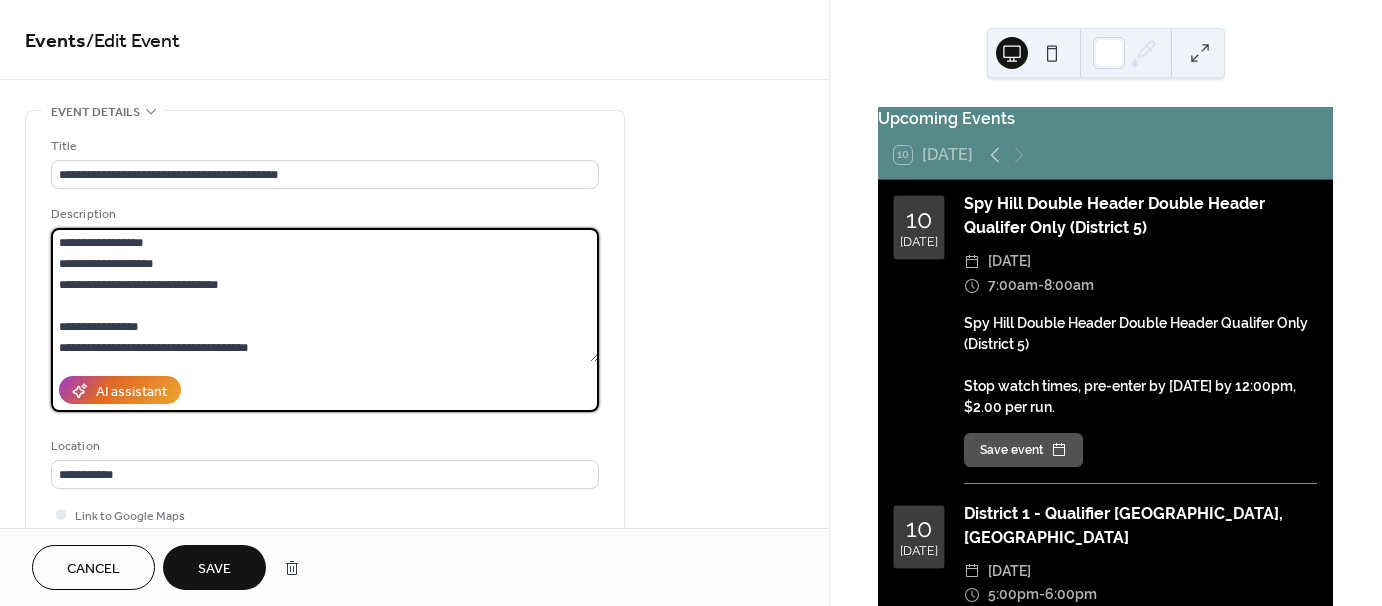 click on "Save" at bounding box center [214, 569] 